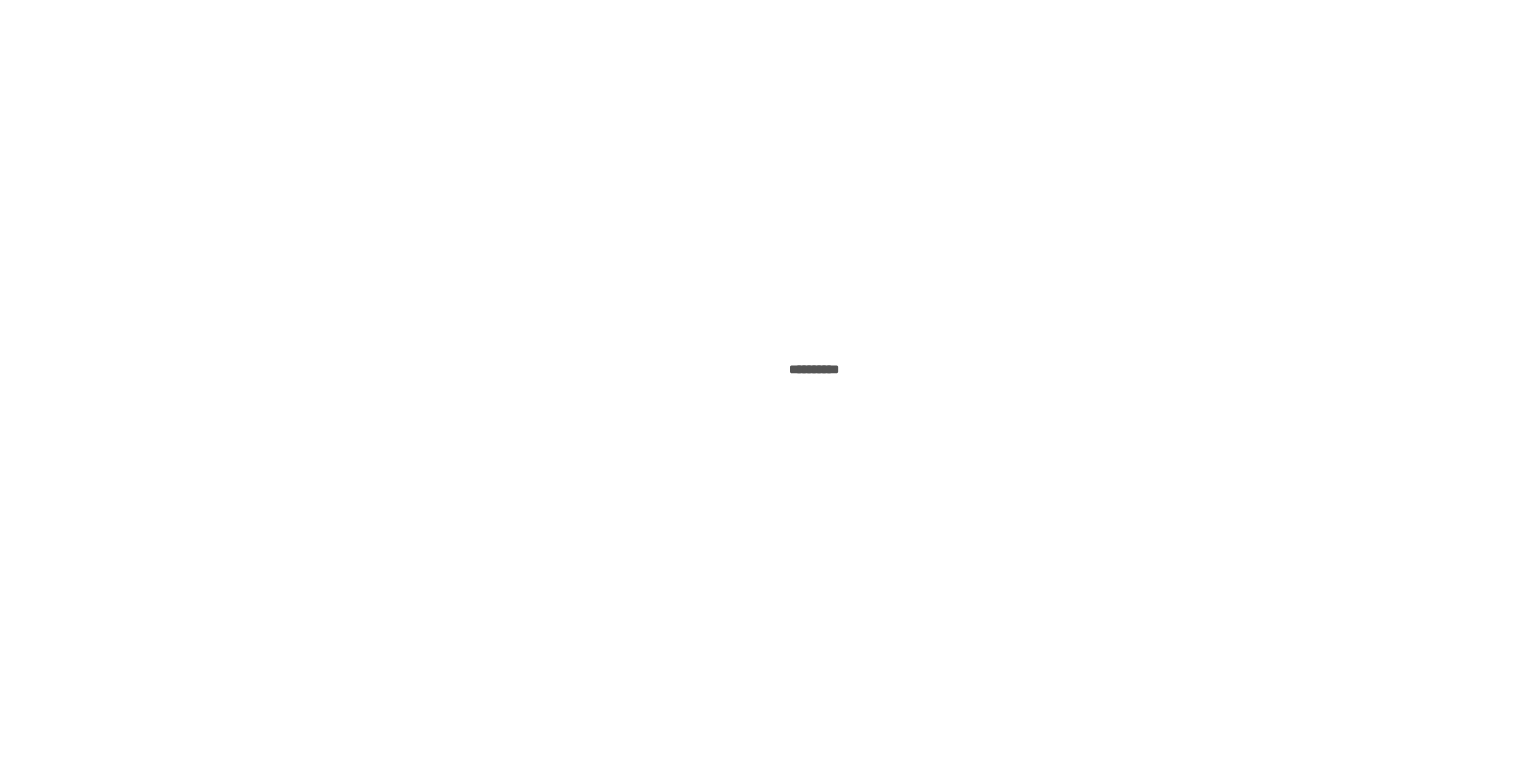 scroll, scrollTop: 0, scrollLeft: 0, axis: both 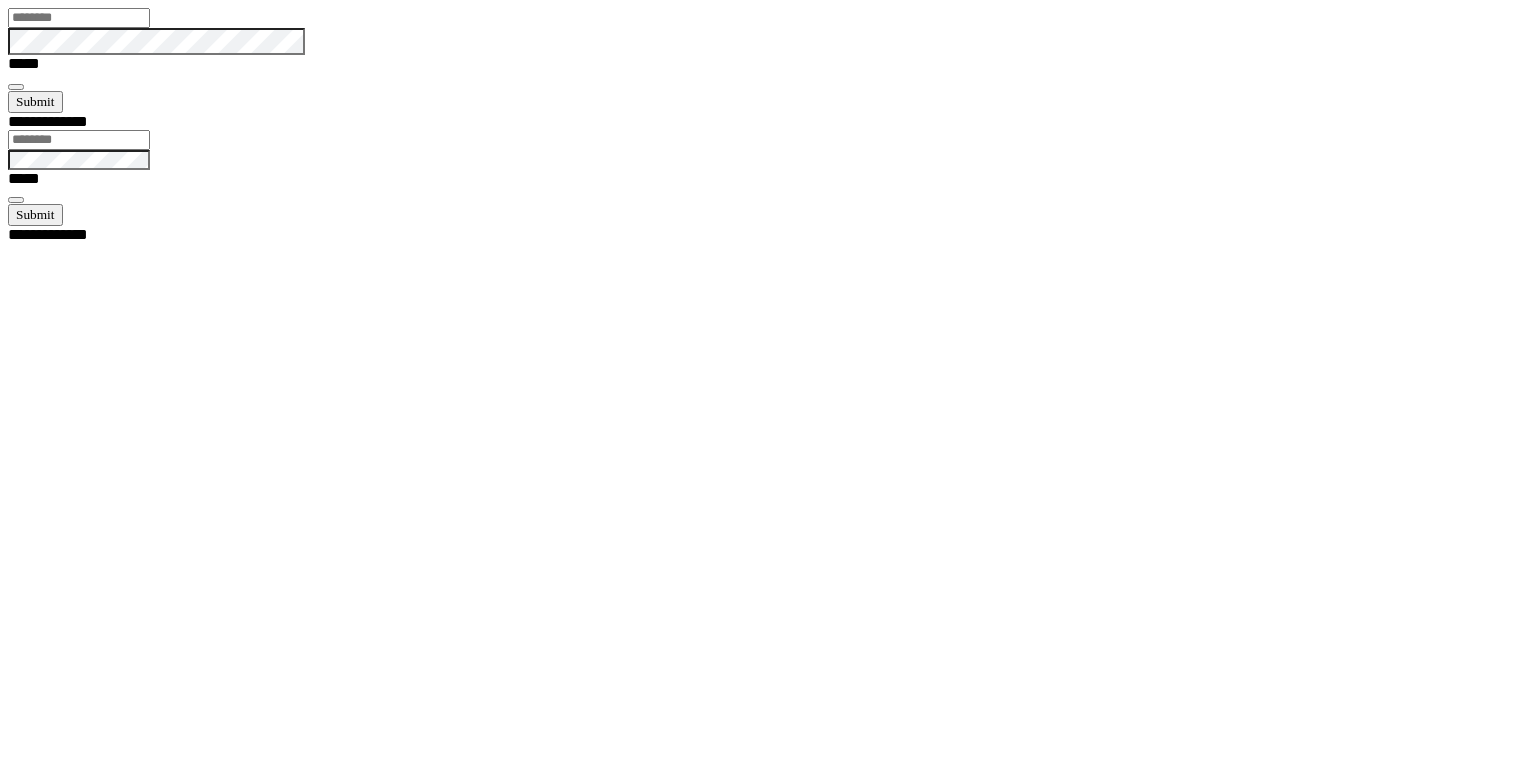 type on "********" 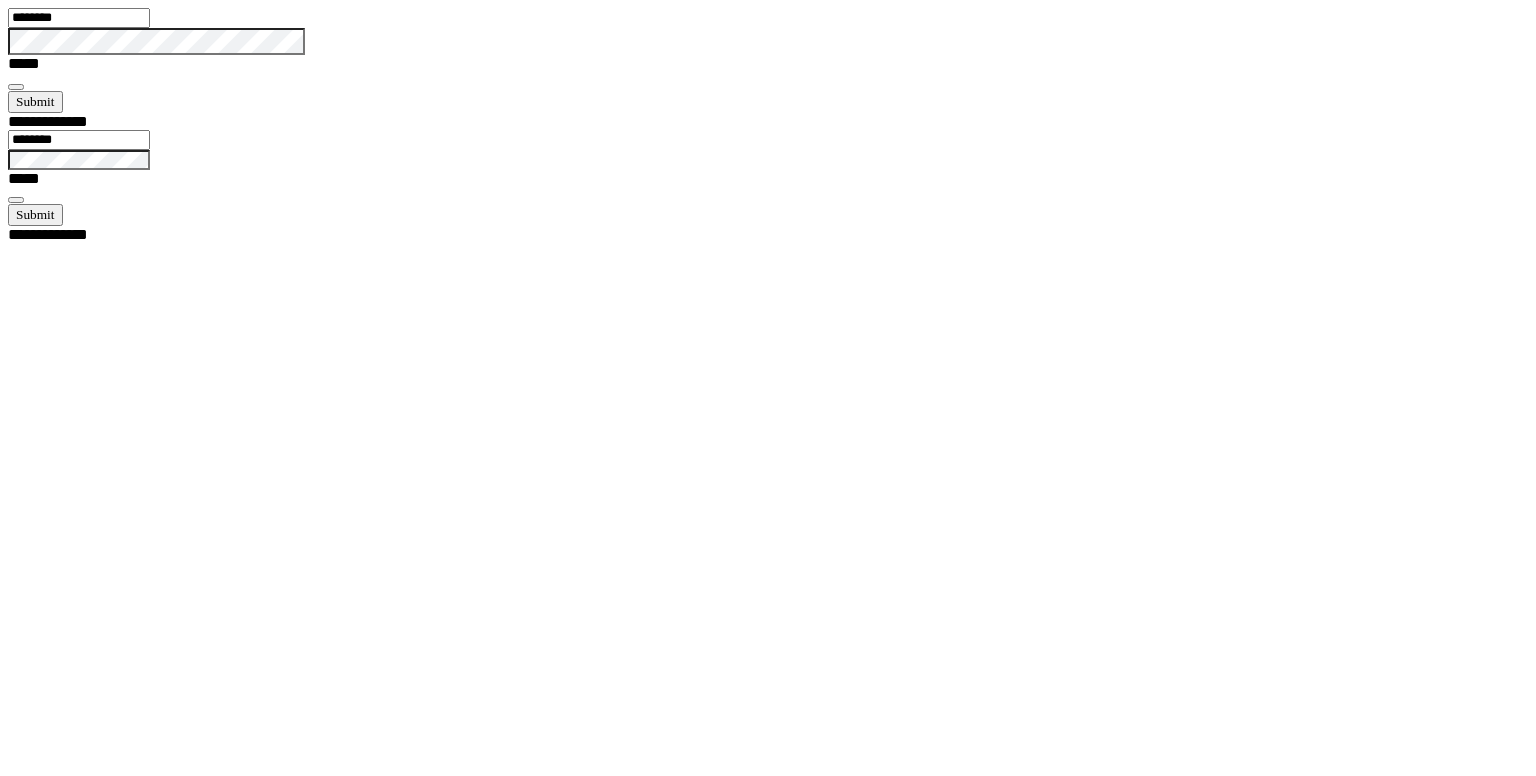 click at bounding box center [16, 87] 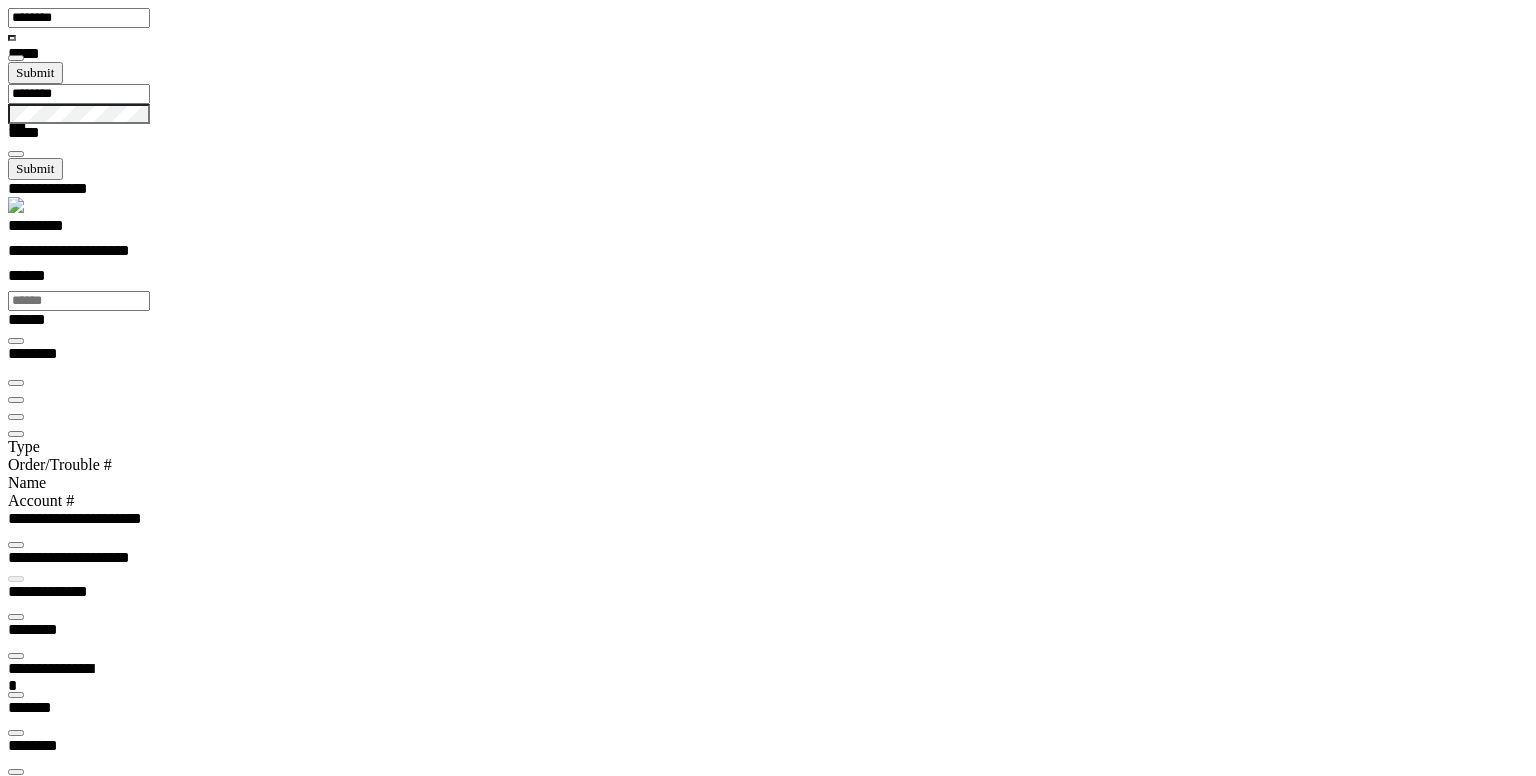 scroll, scrollTop: 99948, scrollLeft: 98984, axis: both 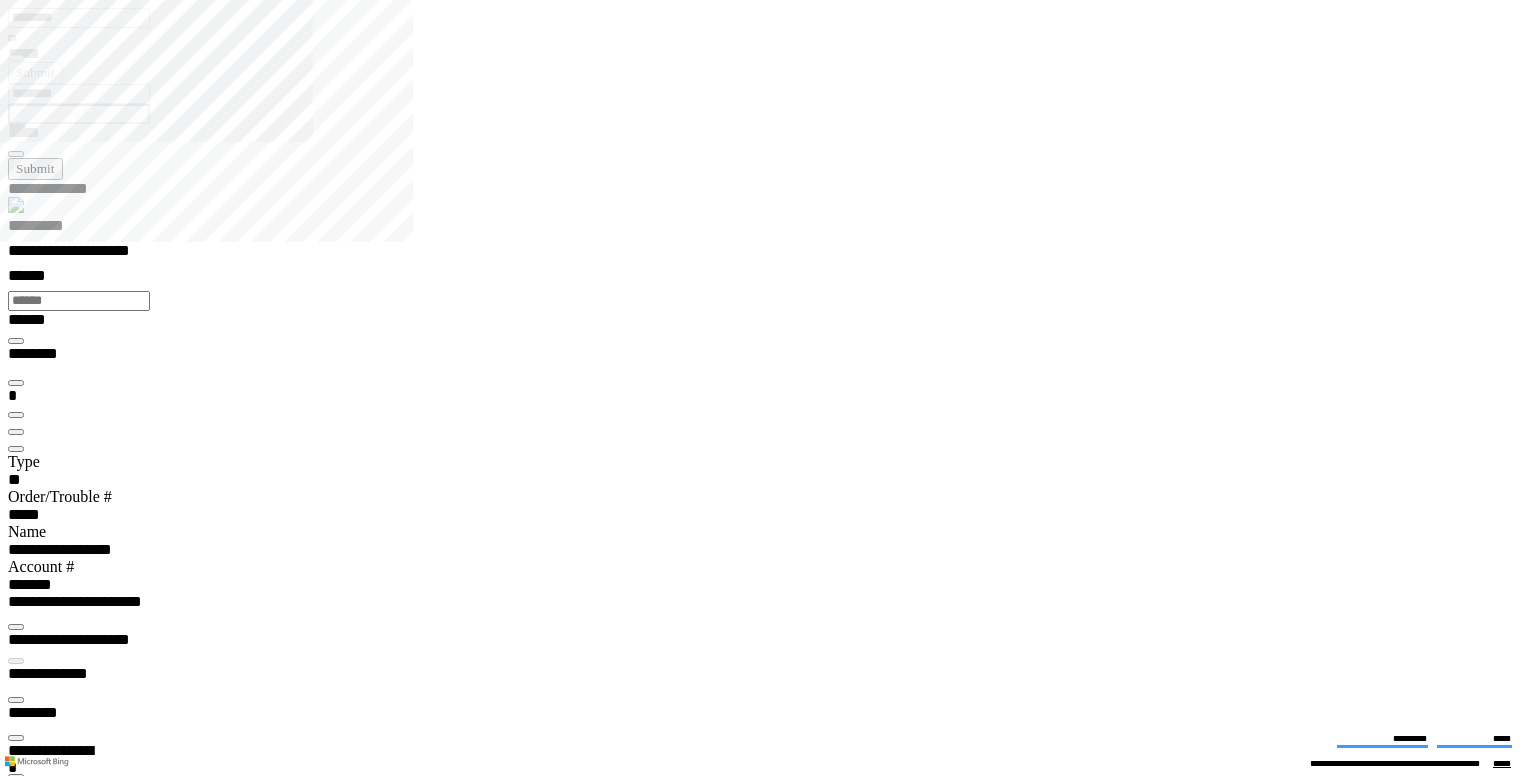 click at bounding box center [16, 4103] 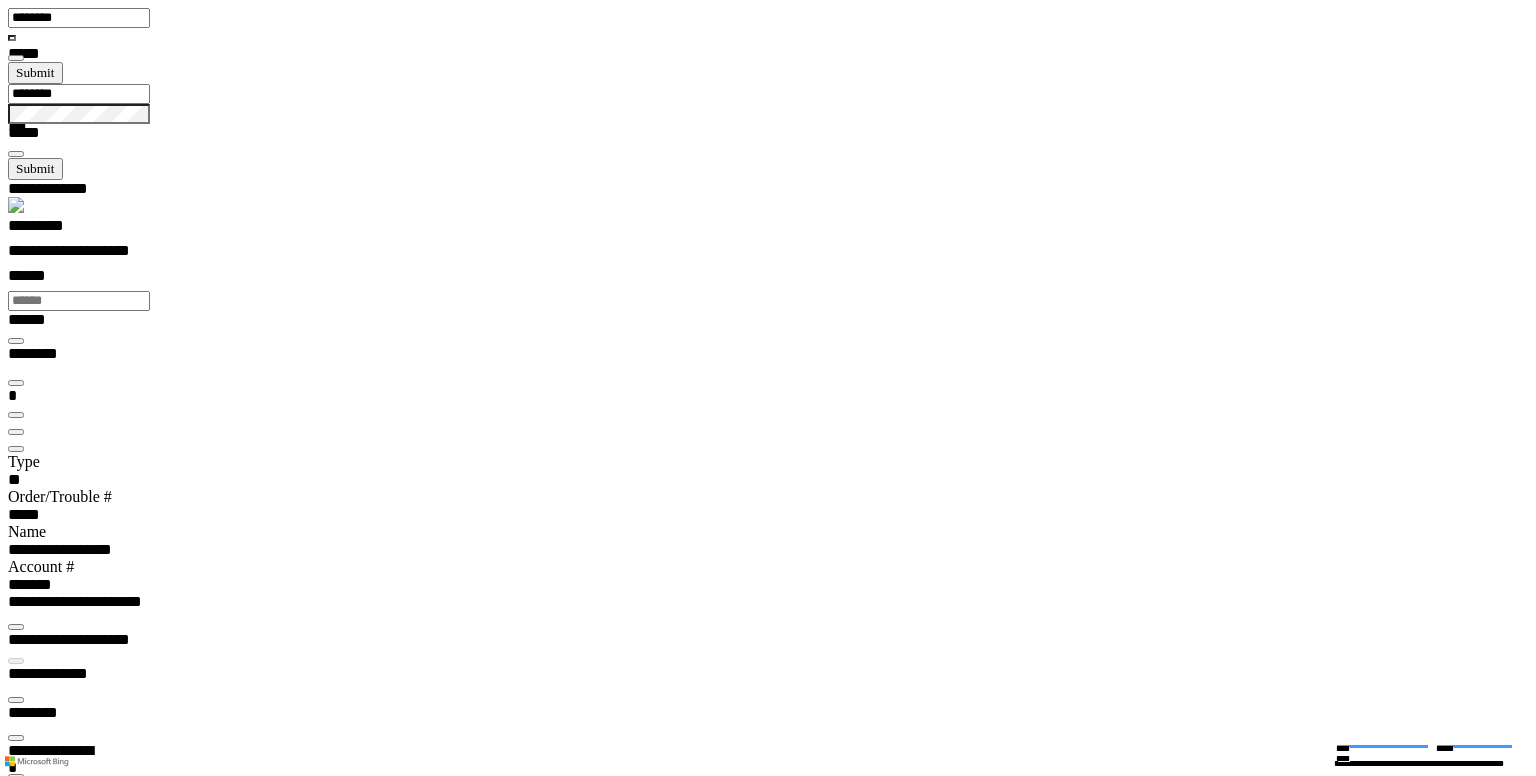 click on "**********" at bounding box center (144, 15006) 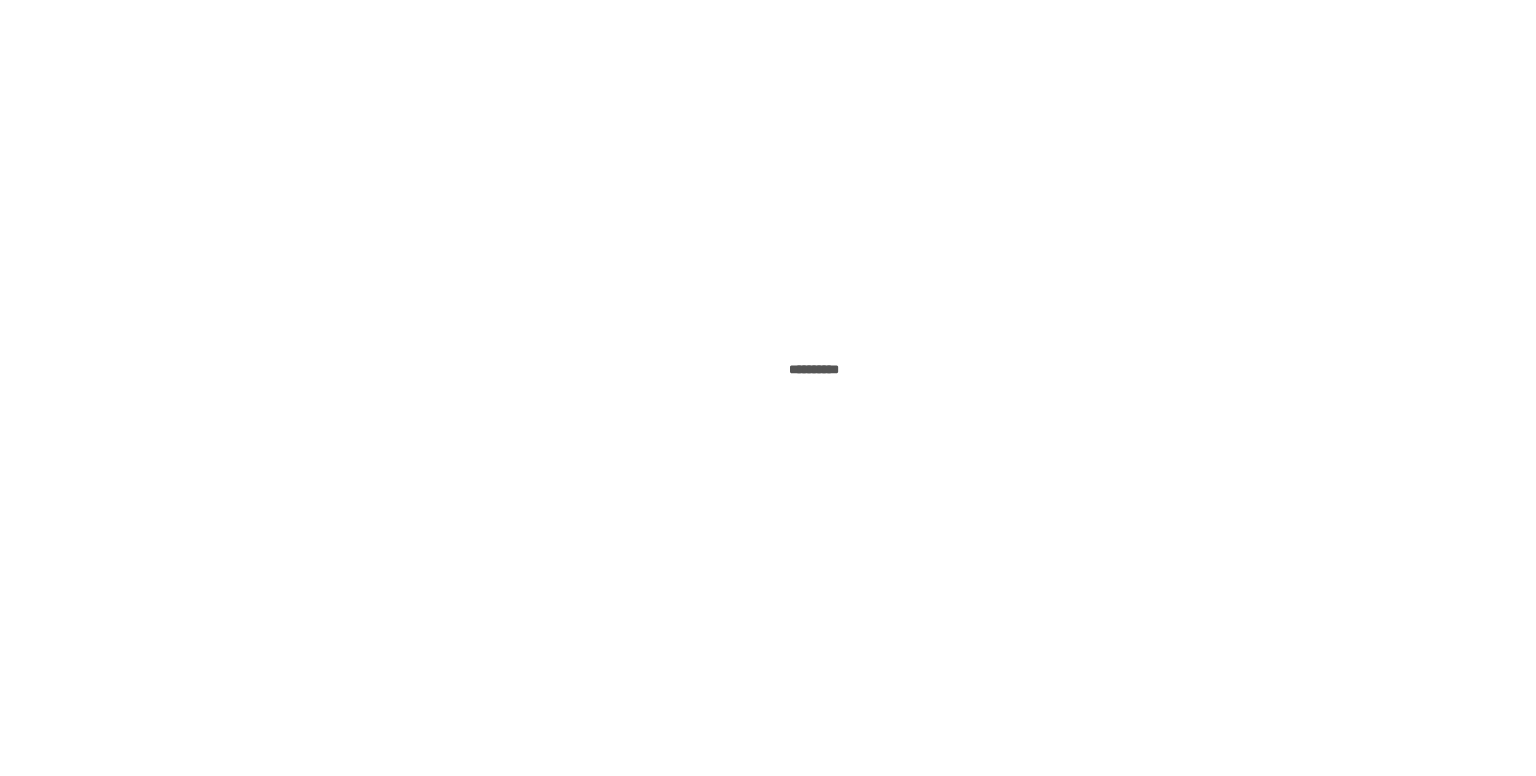 scroll, scrollTop: 0, scrollLeft: 0, axis: both 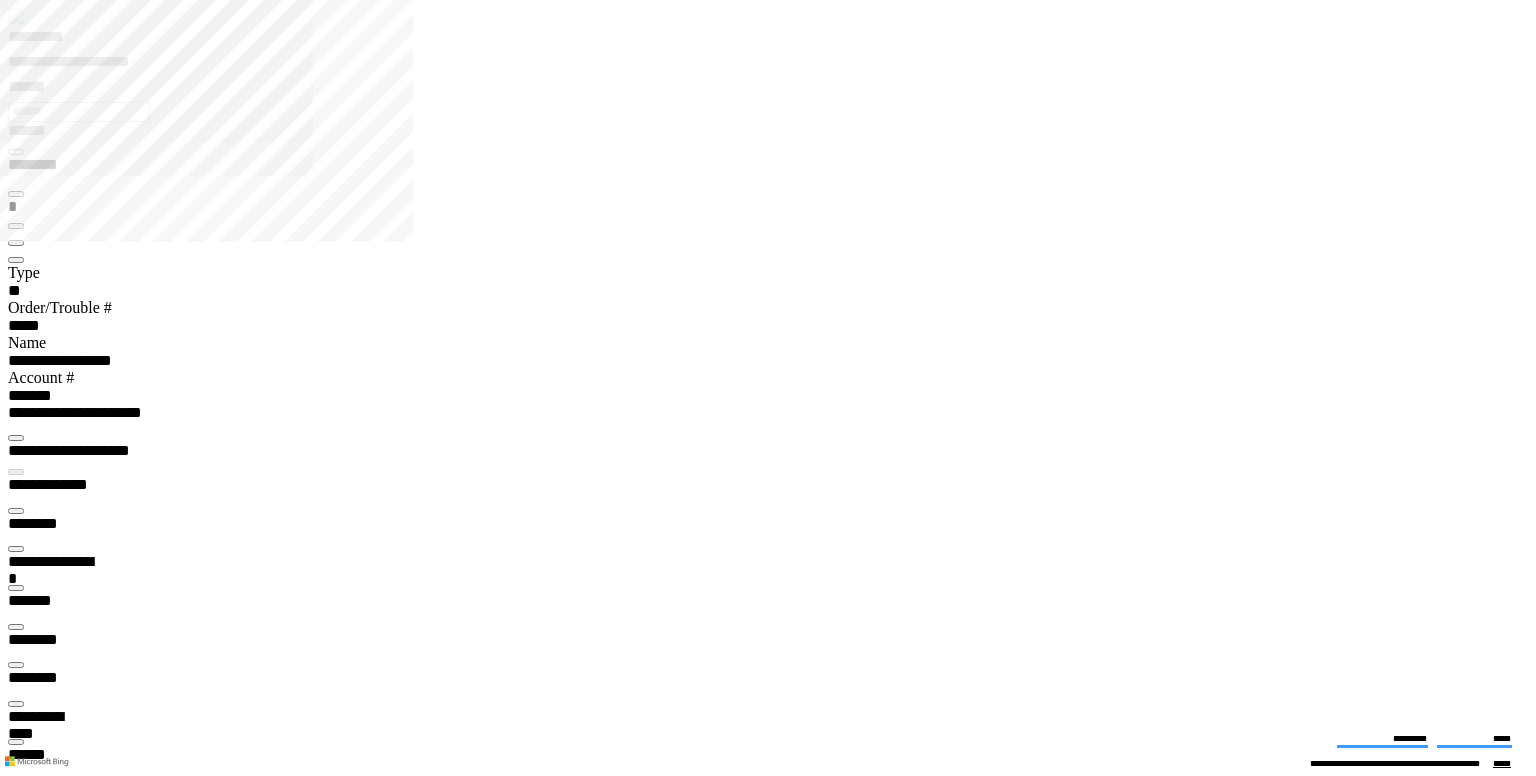 type on "*******" 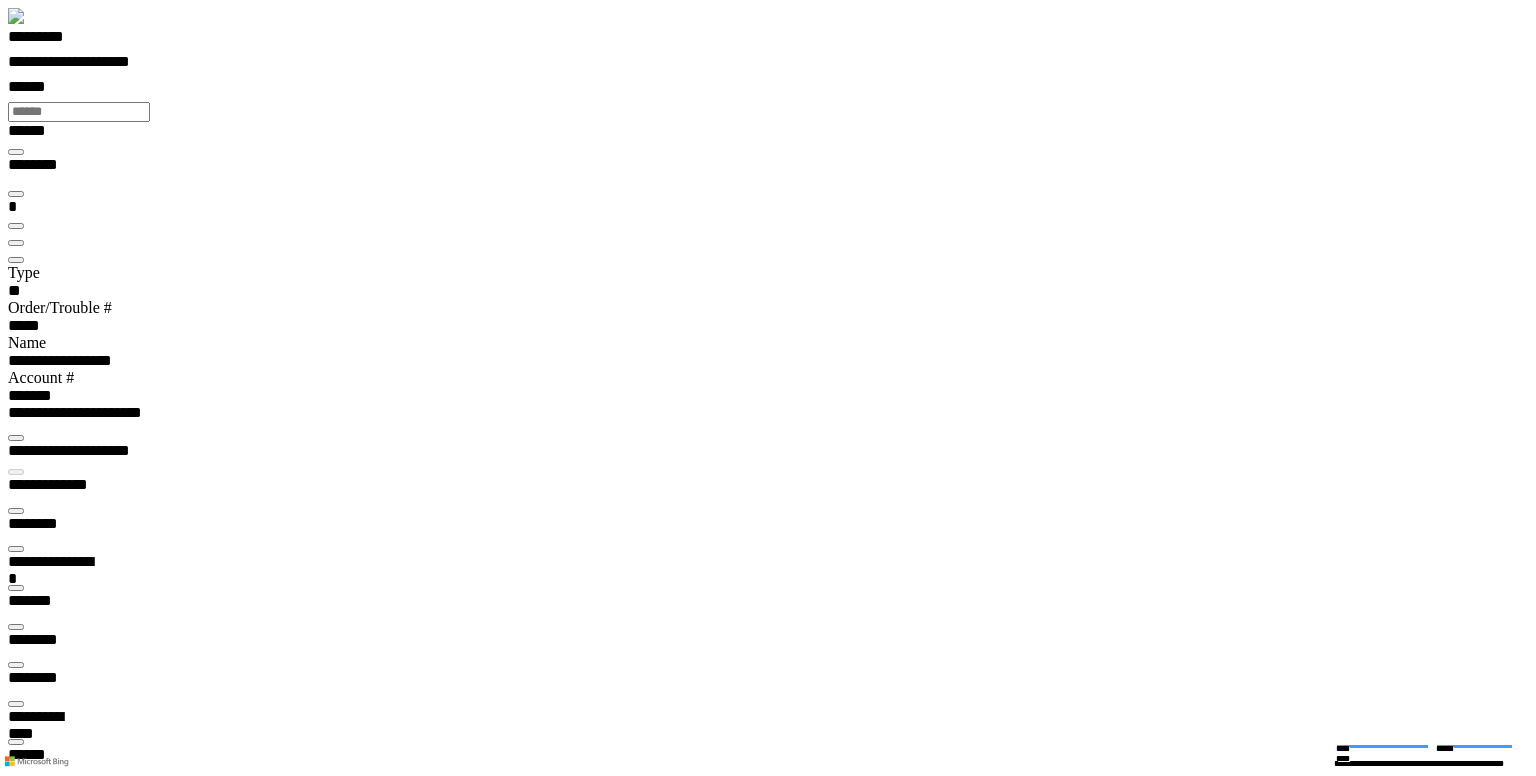 click at bounding box center [16, 511] 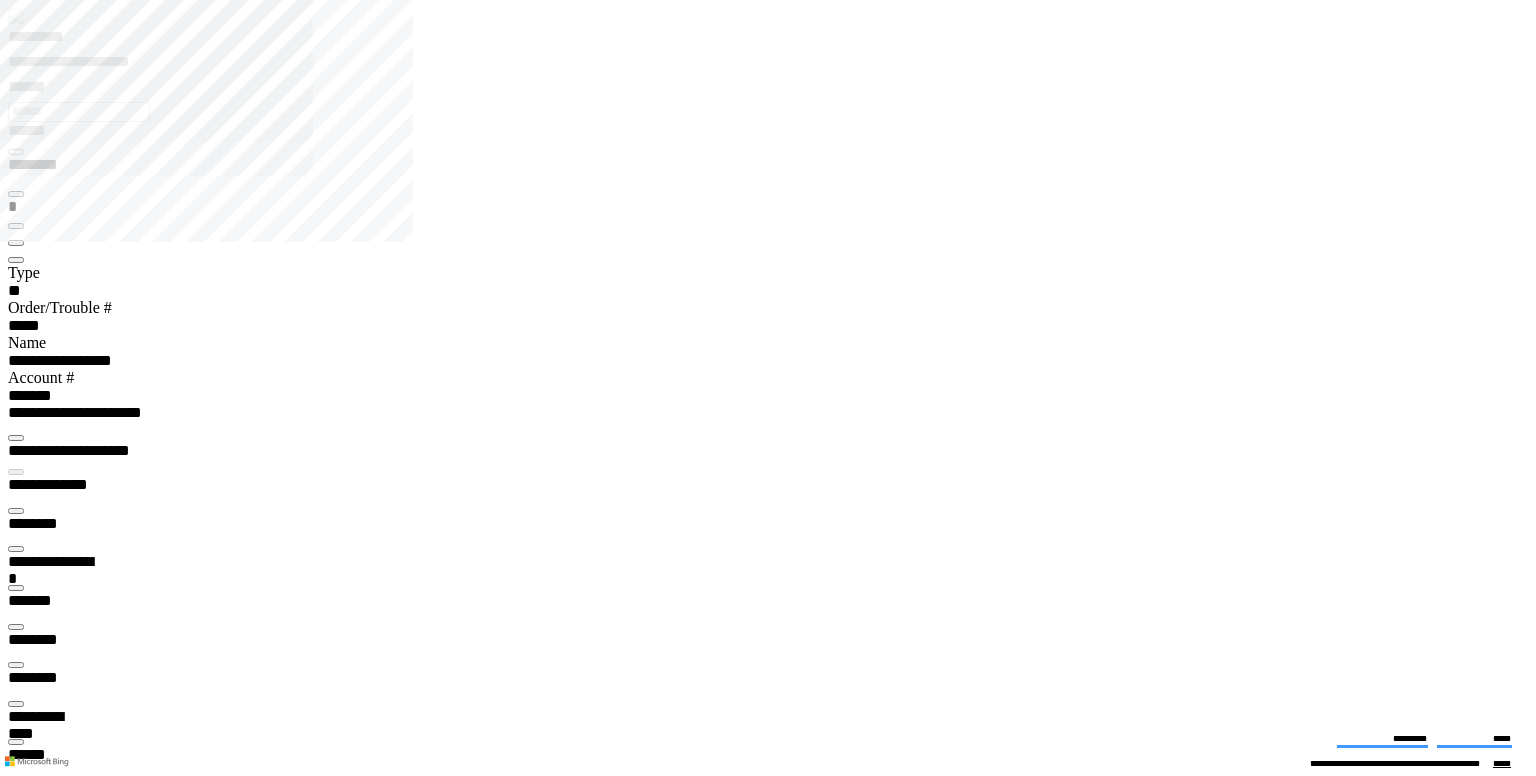 click at bounding box center [16, 4111] 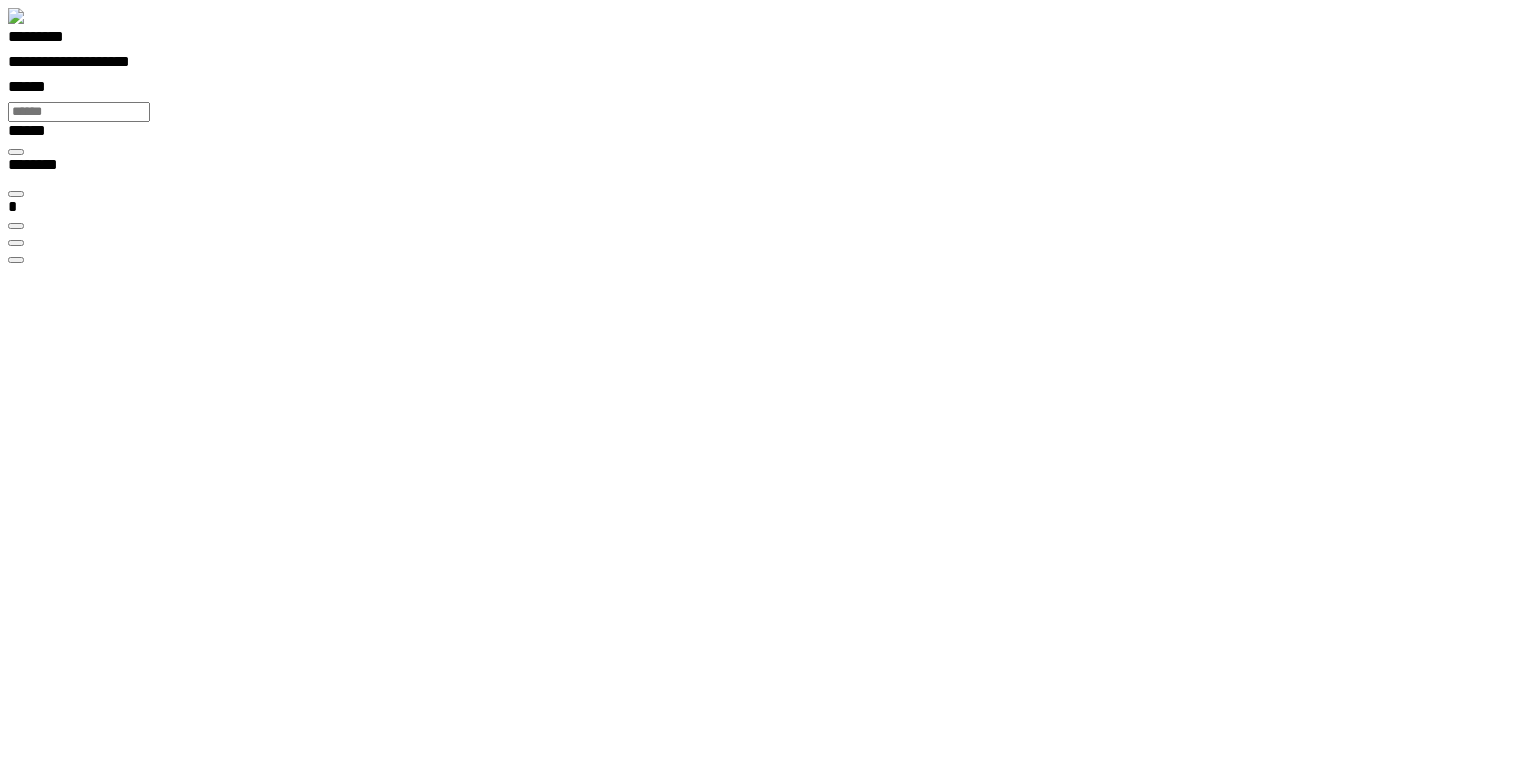 scroll, scrollTop: 99756, scrollLeft: 99508, axis: both 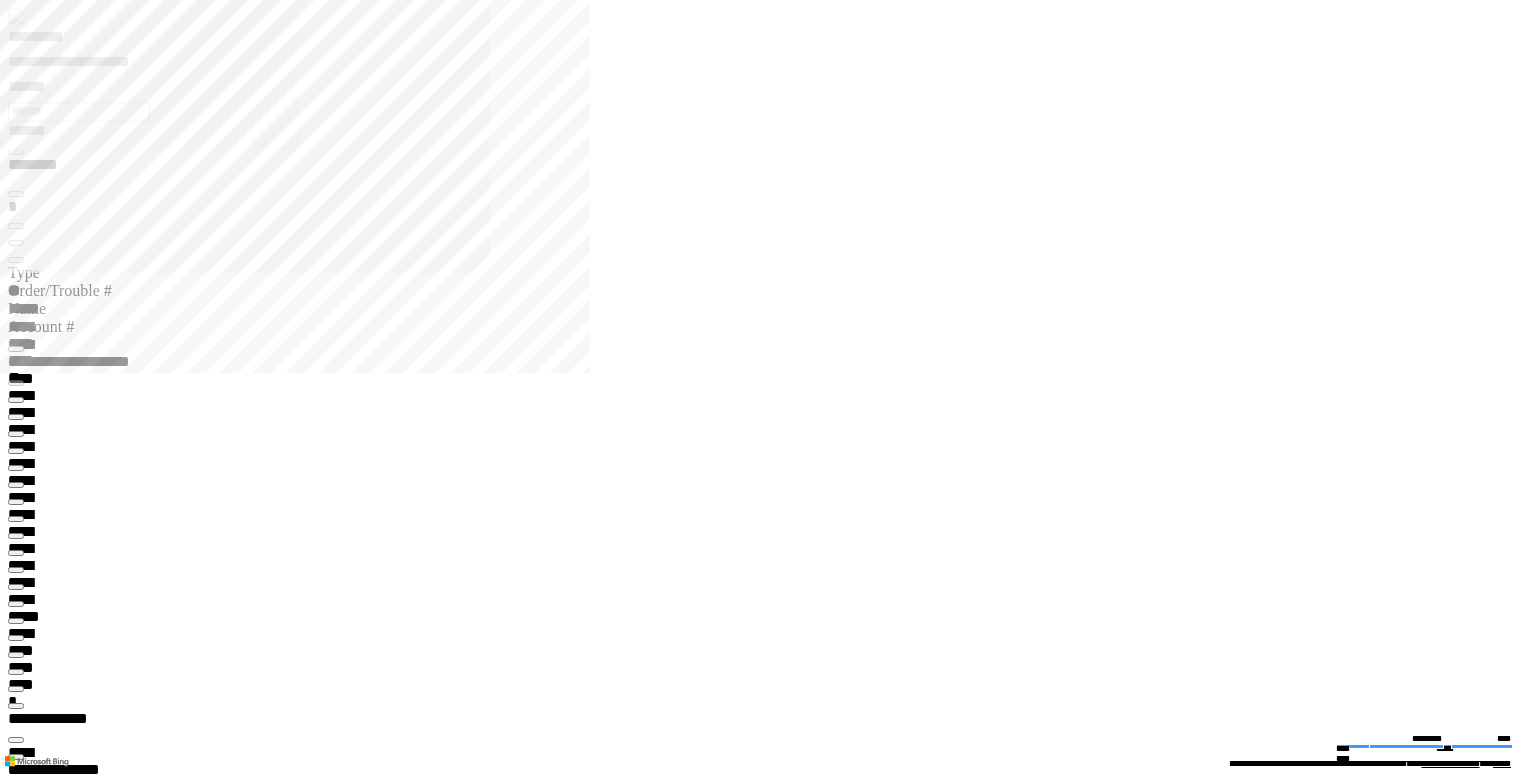 click on "**********" at bounding box center (70, 17320) 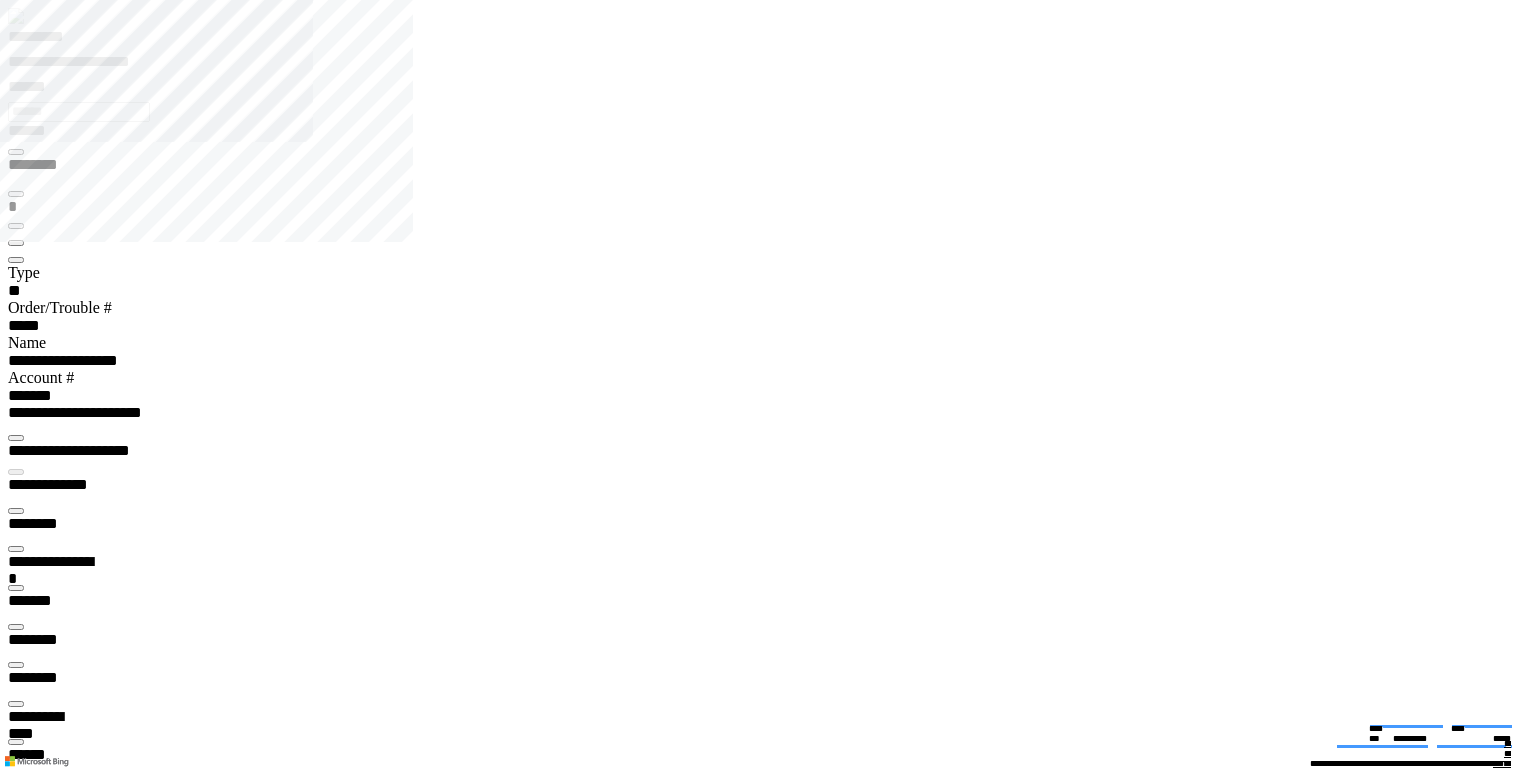 type on "*********" 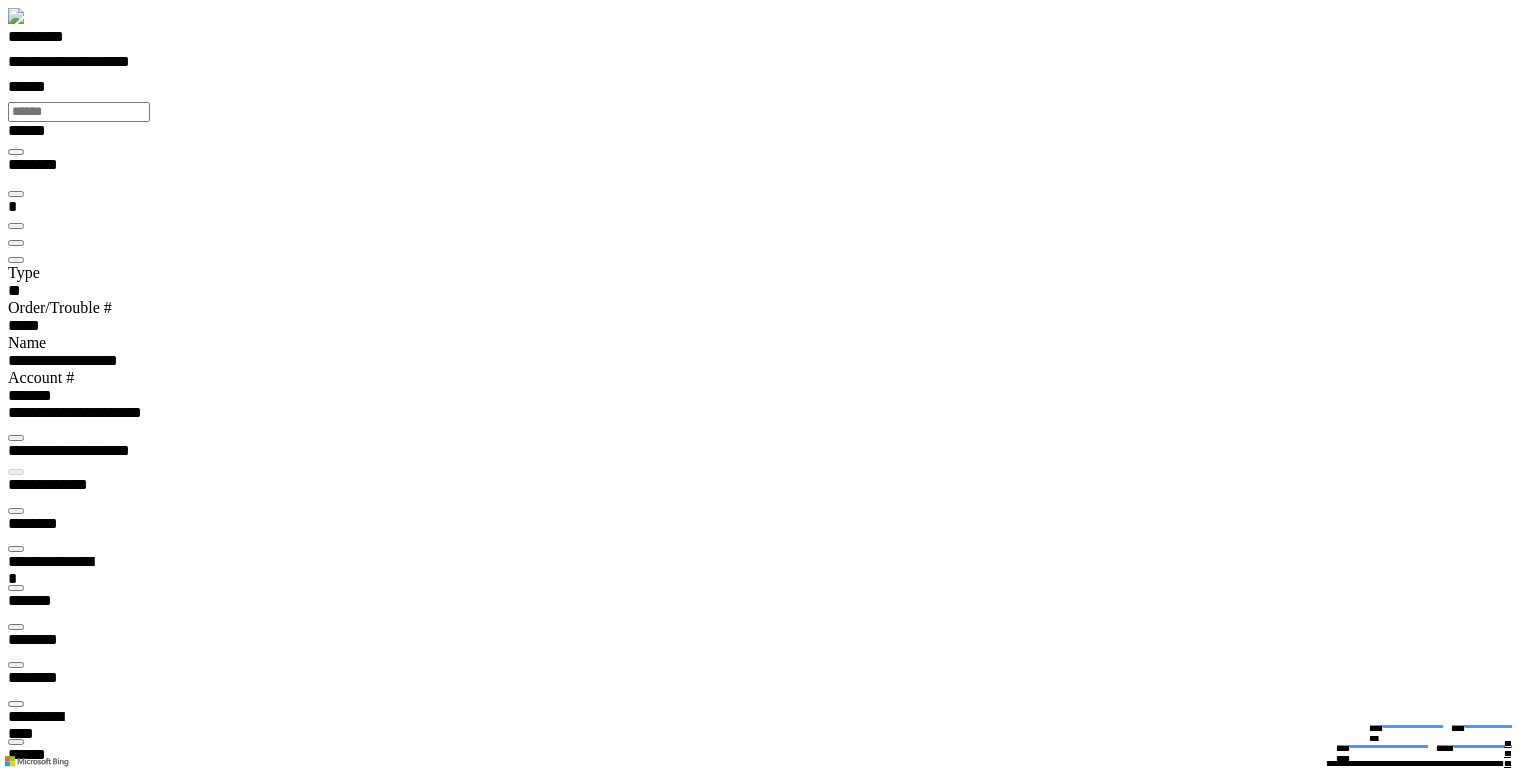 click at bounding box center (16, 13897) 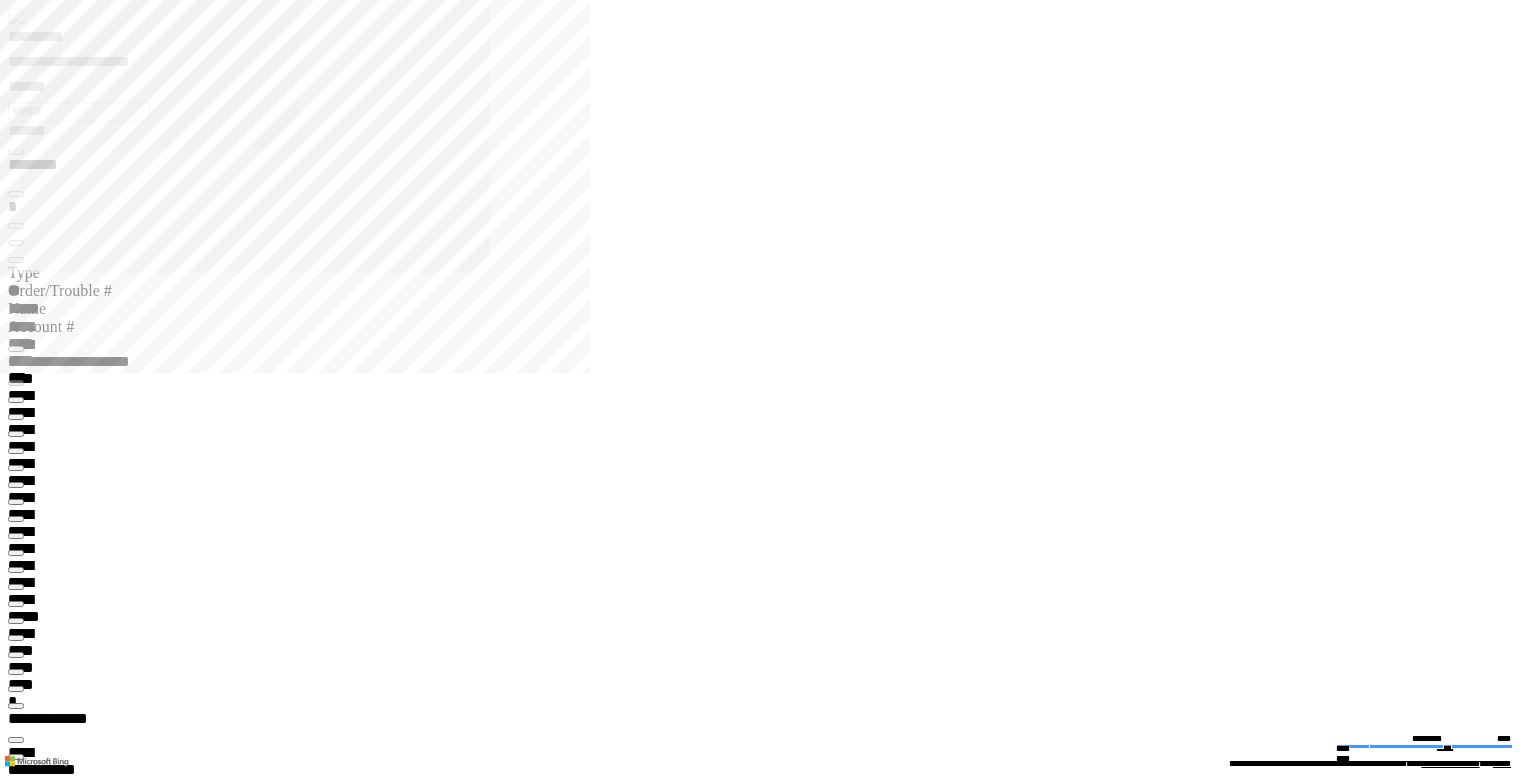 click at bounding box center (16, 15204) 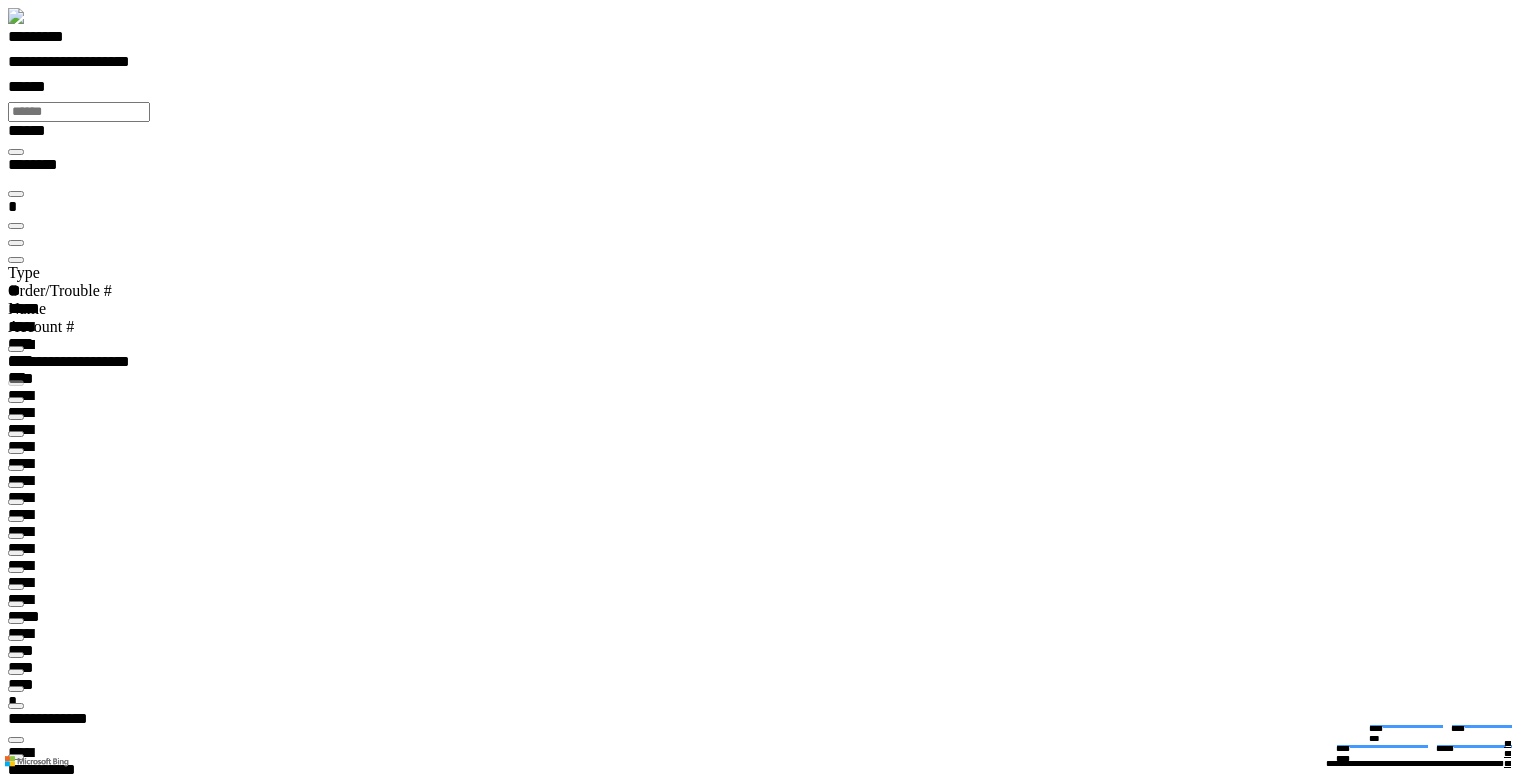 scroll, scrollTop: 100000, scrollLeft: 100000, axis: both 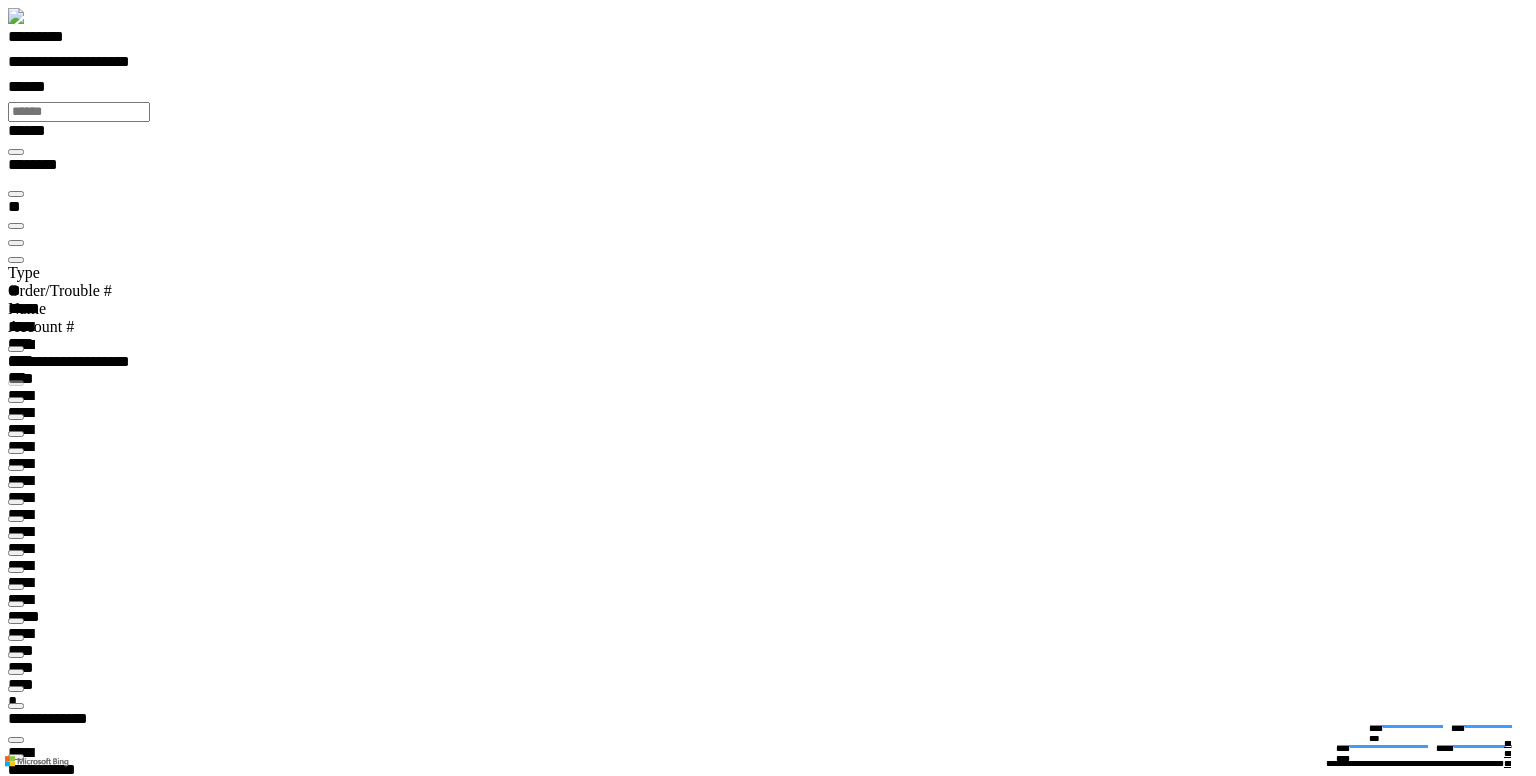 click at bounding box center (16, 20876) 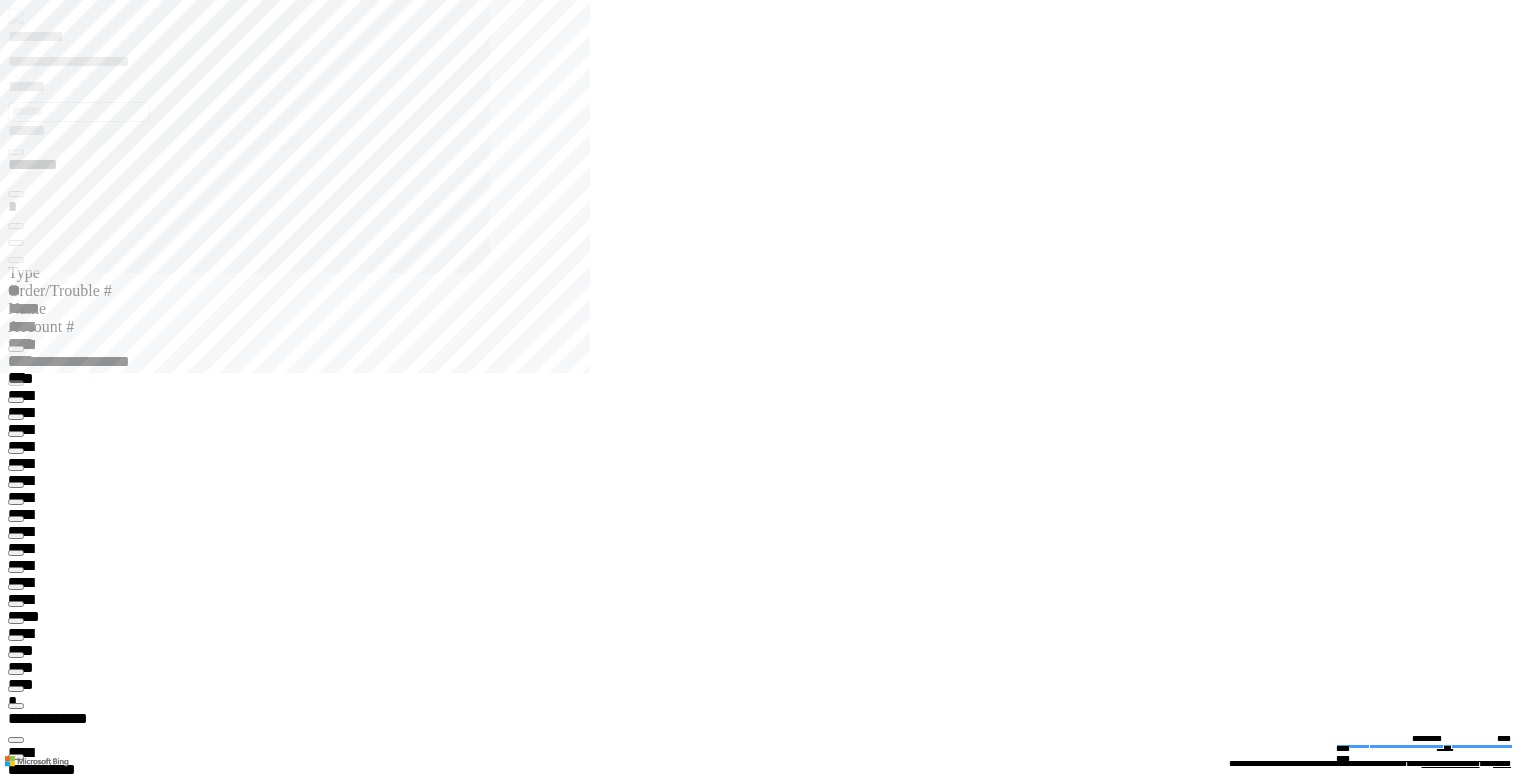 click at bounding box center [16, 15204] 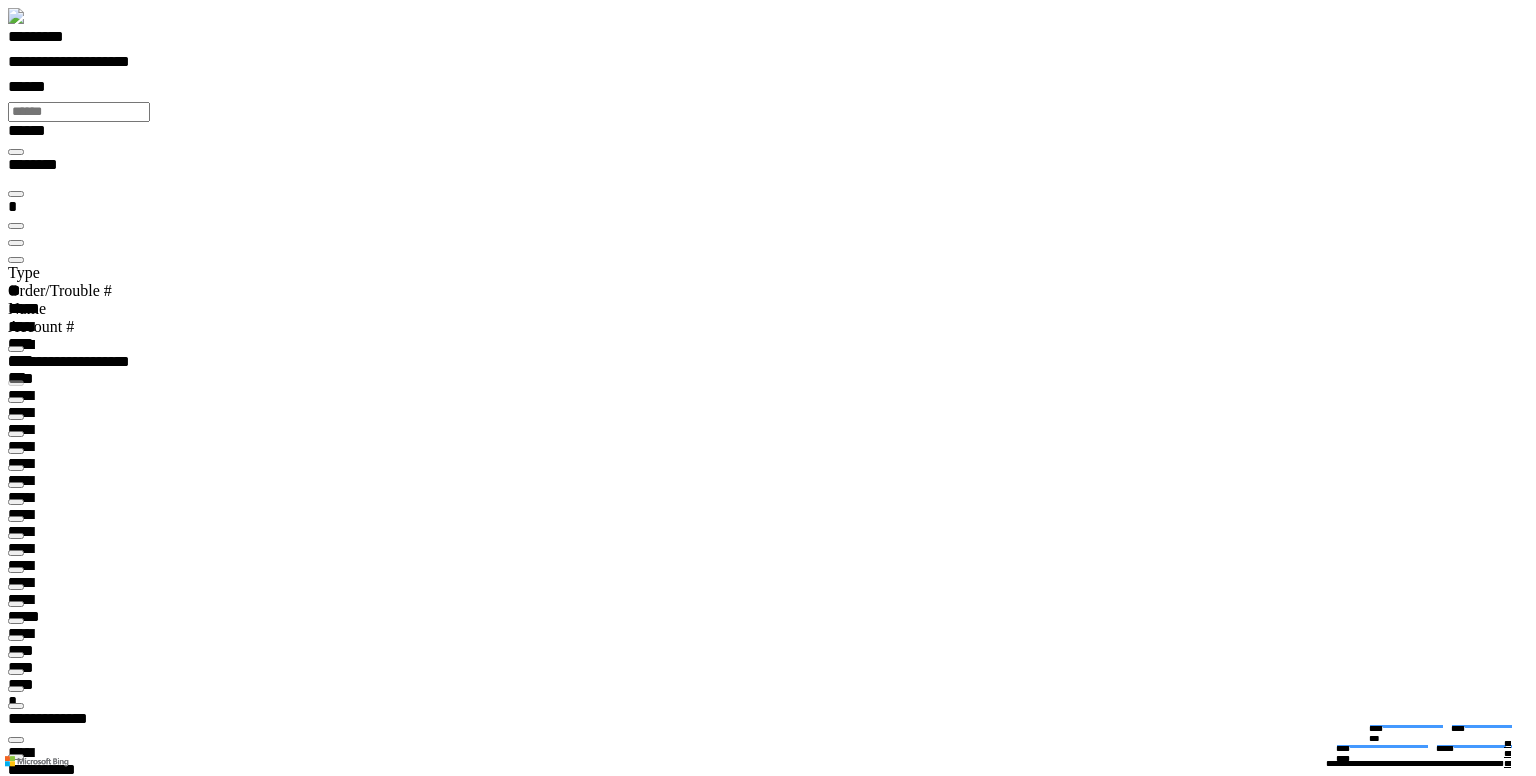 scroll, scrollTop: 41, scrollLeft: 1017, axis: both 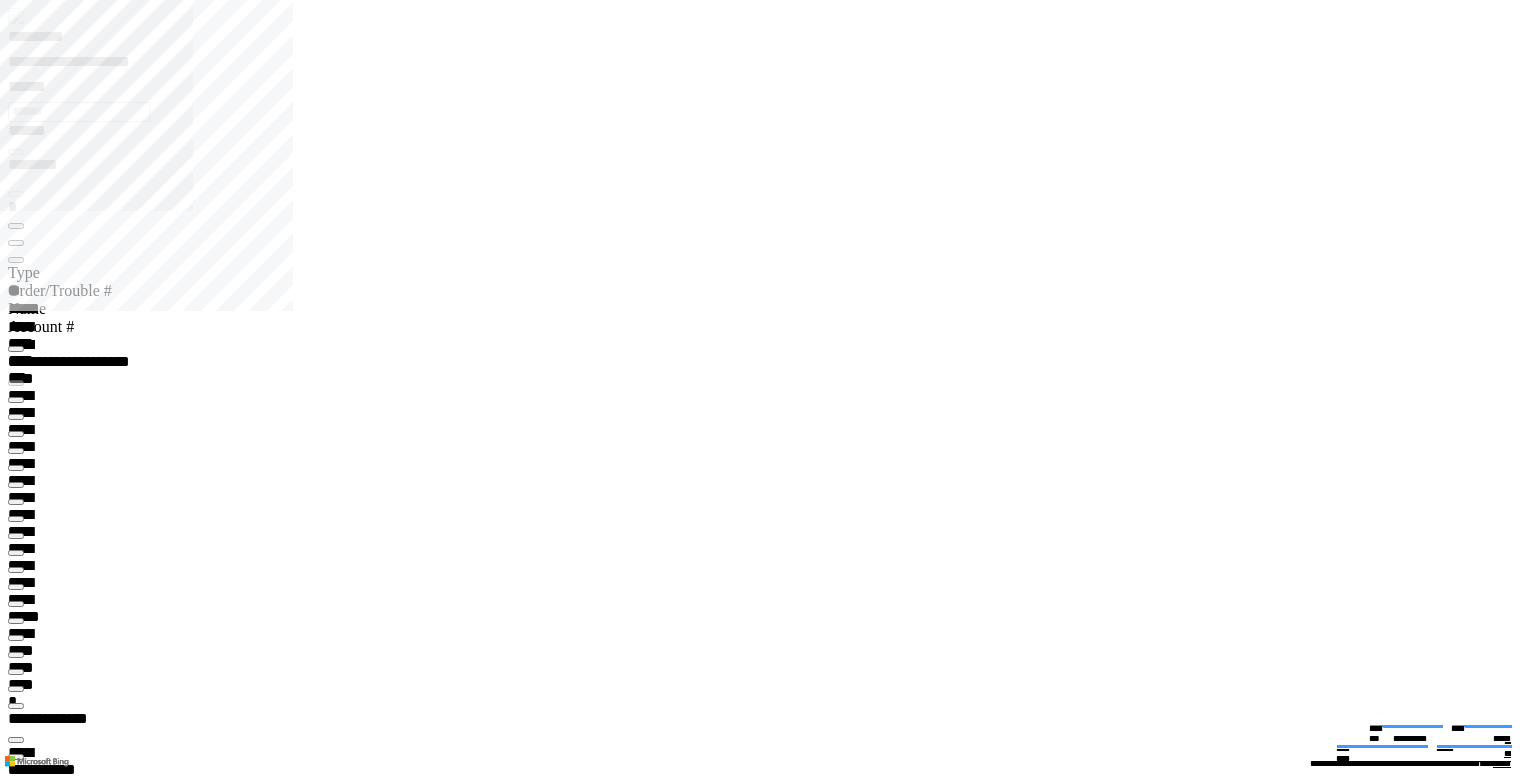 click at bounding box center [16, 28186] 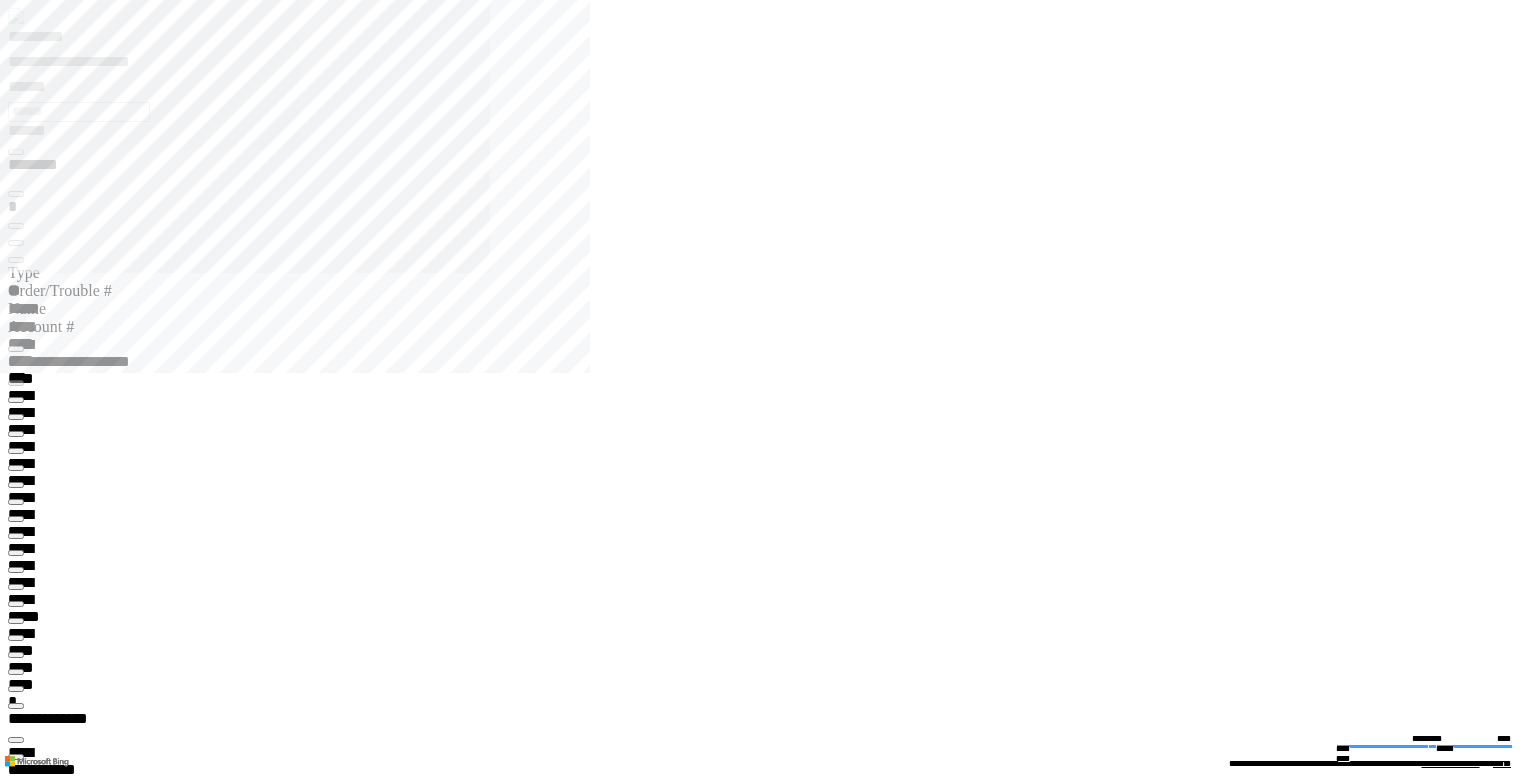 click at bounding box center (16, 15204) 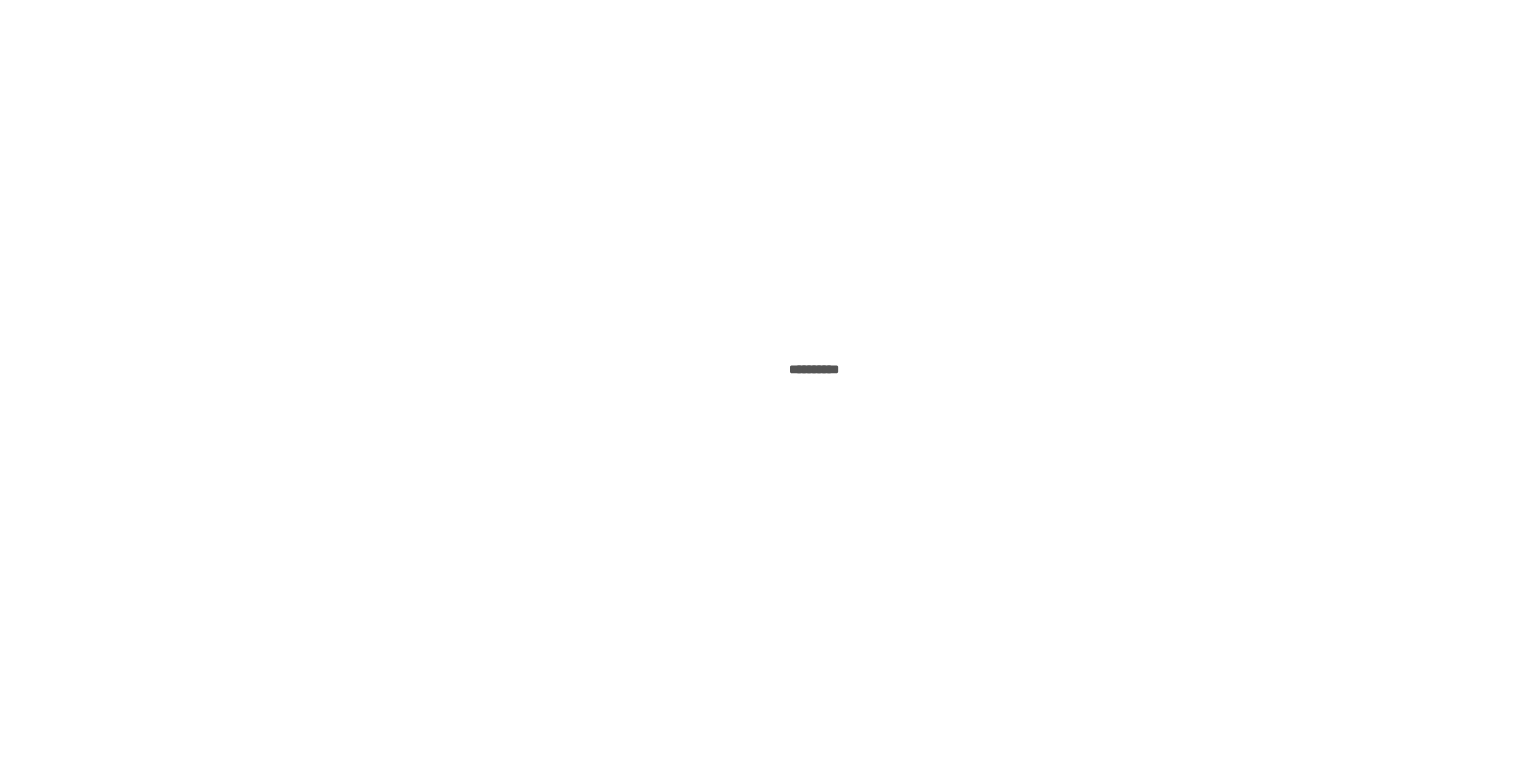 scroll, scrollTop: 0, scrollLeft: 0, axis: both 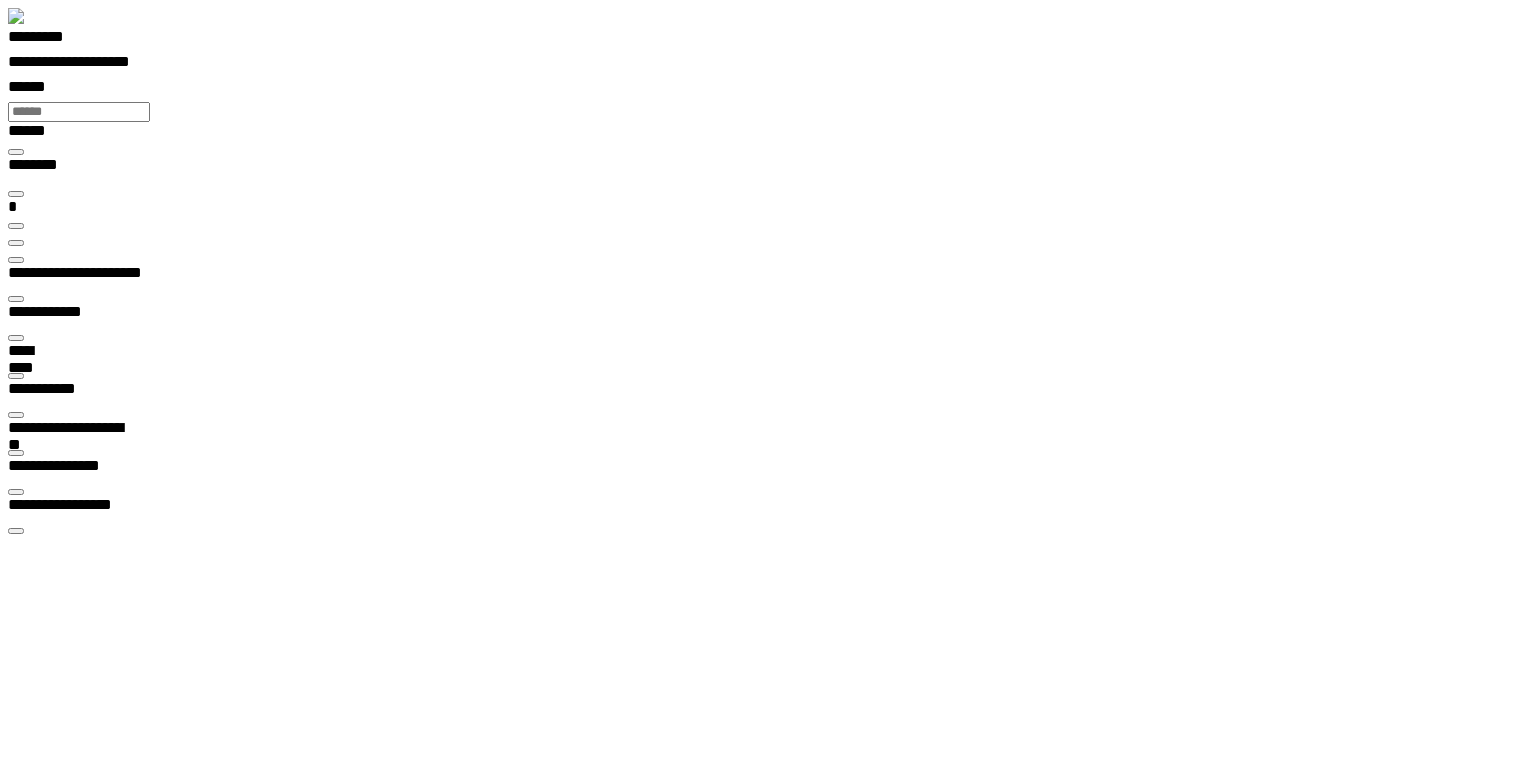 click at bounding box center (33, 14026) 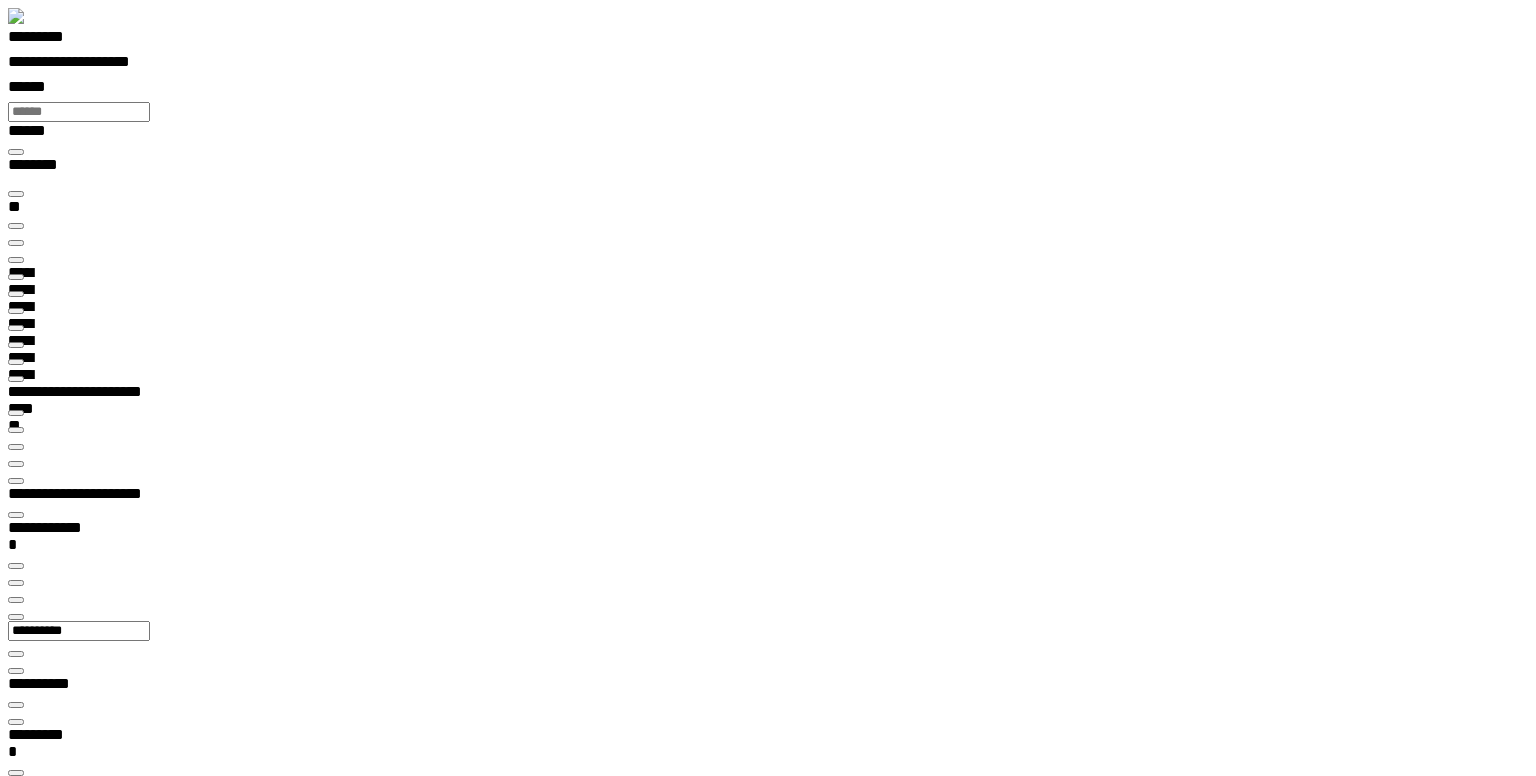 click on "**********" at bounding box center (85, 8391) 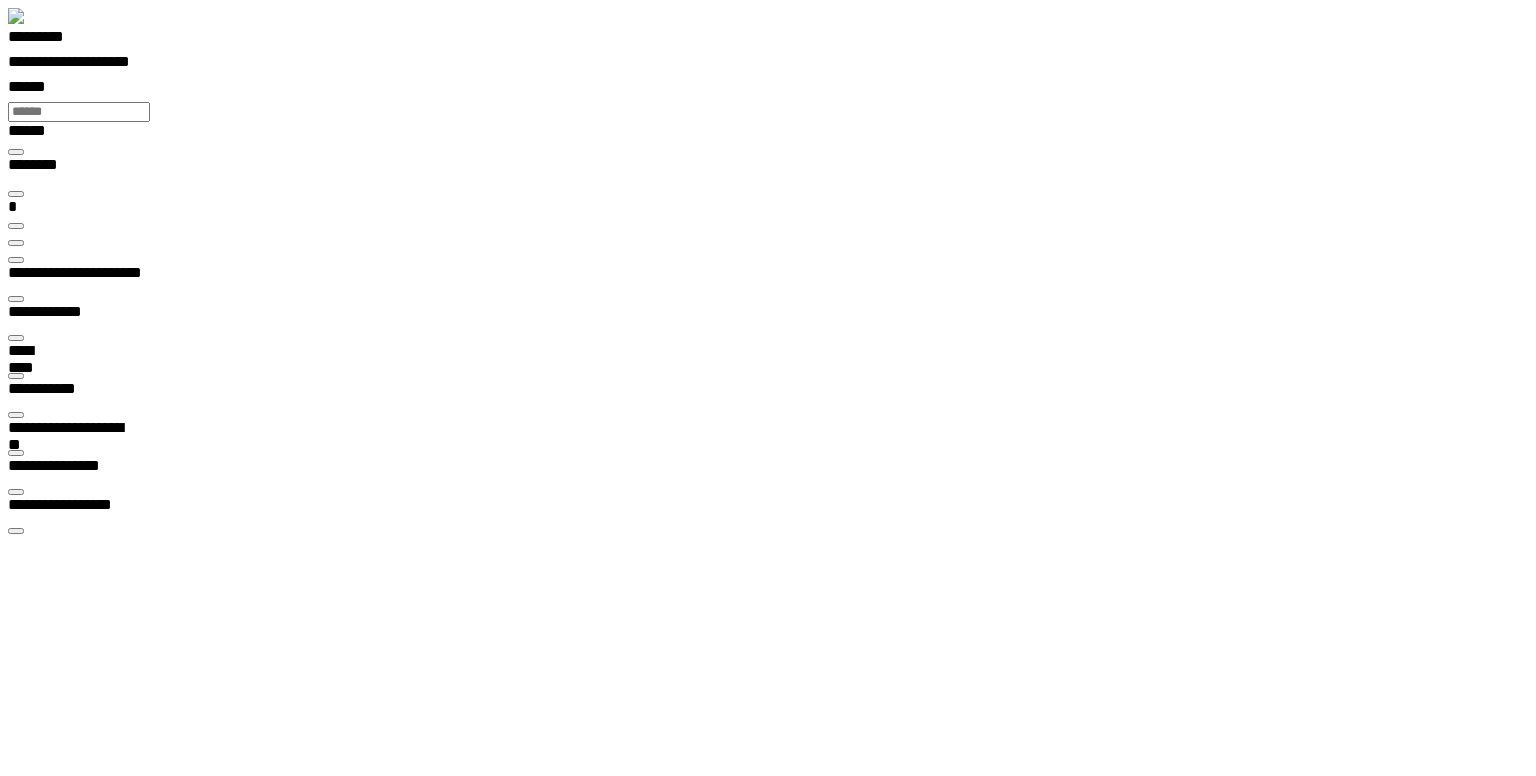 scroll, scrollTop: 41, scrollLeft: 1017, axis: both 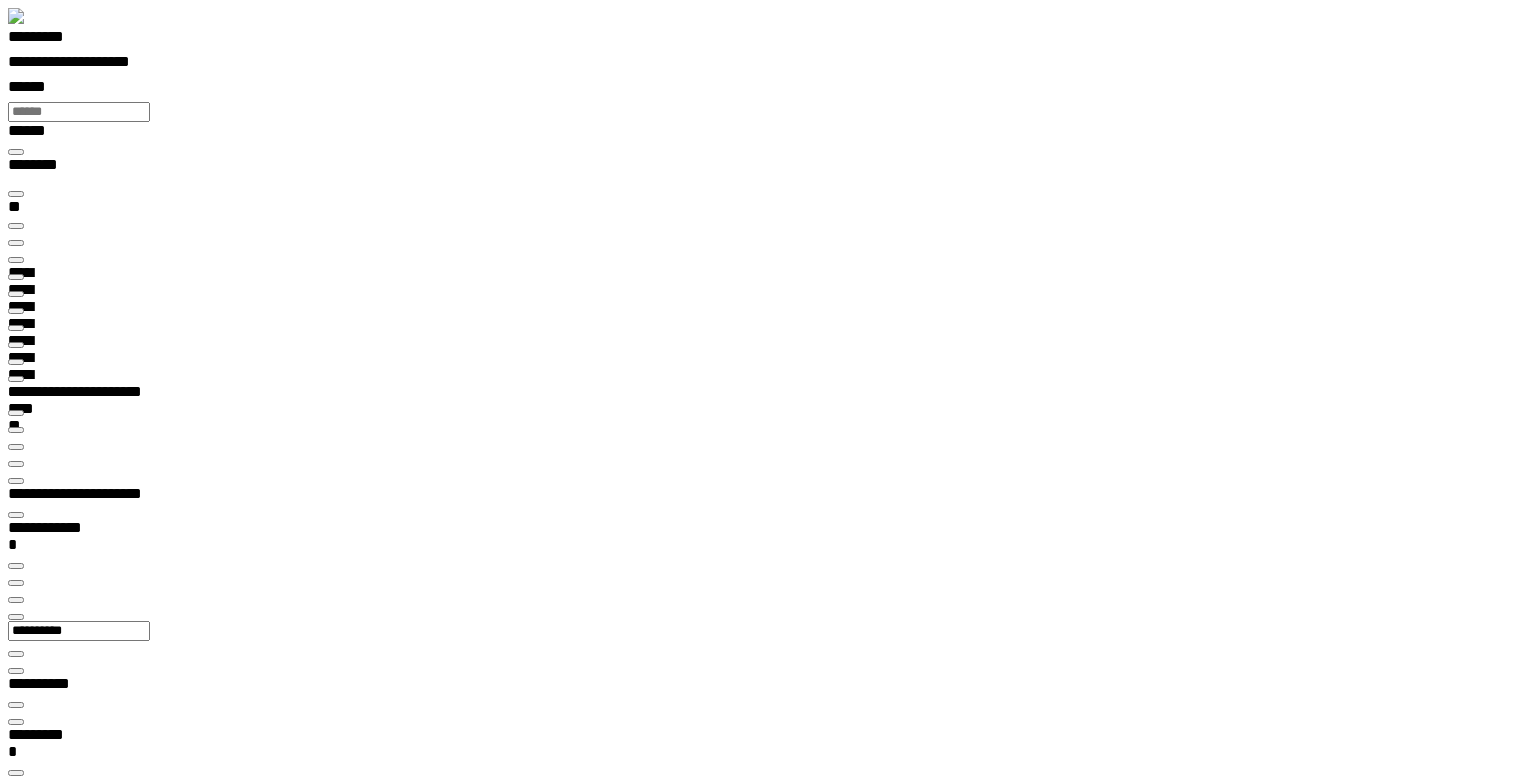 click on "**********" at bounding box center [88, 8357] 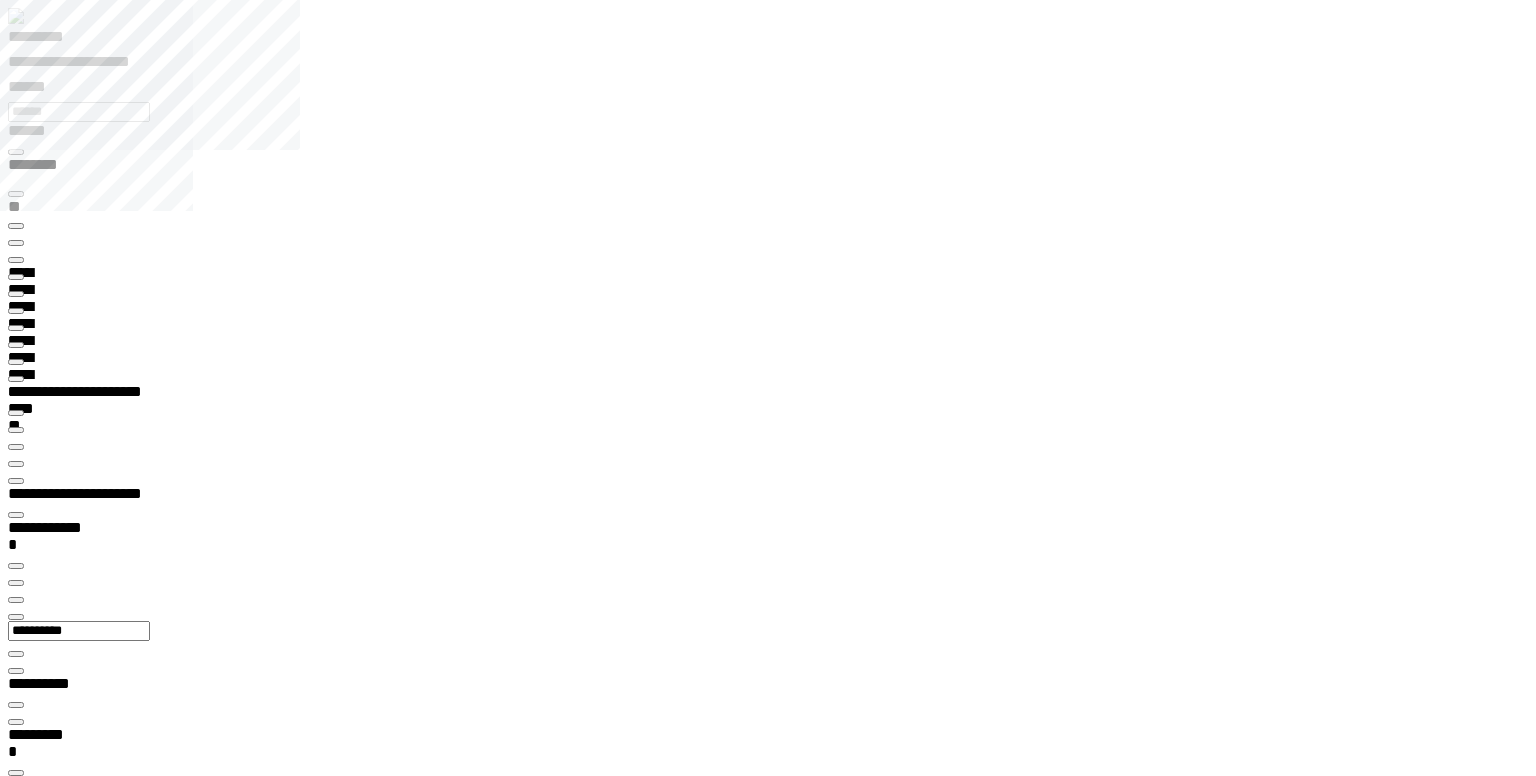 scroll, scrollTop: 99750, scrollLeft: 99504, axis: both 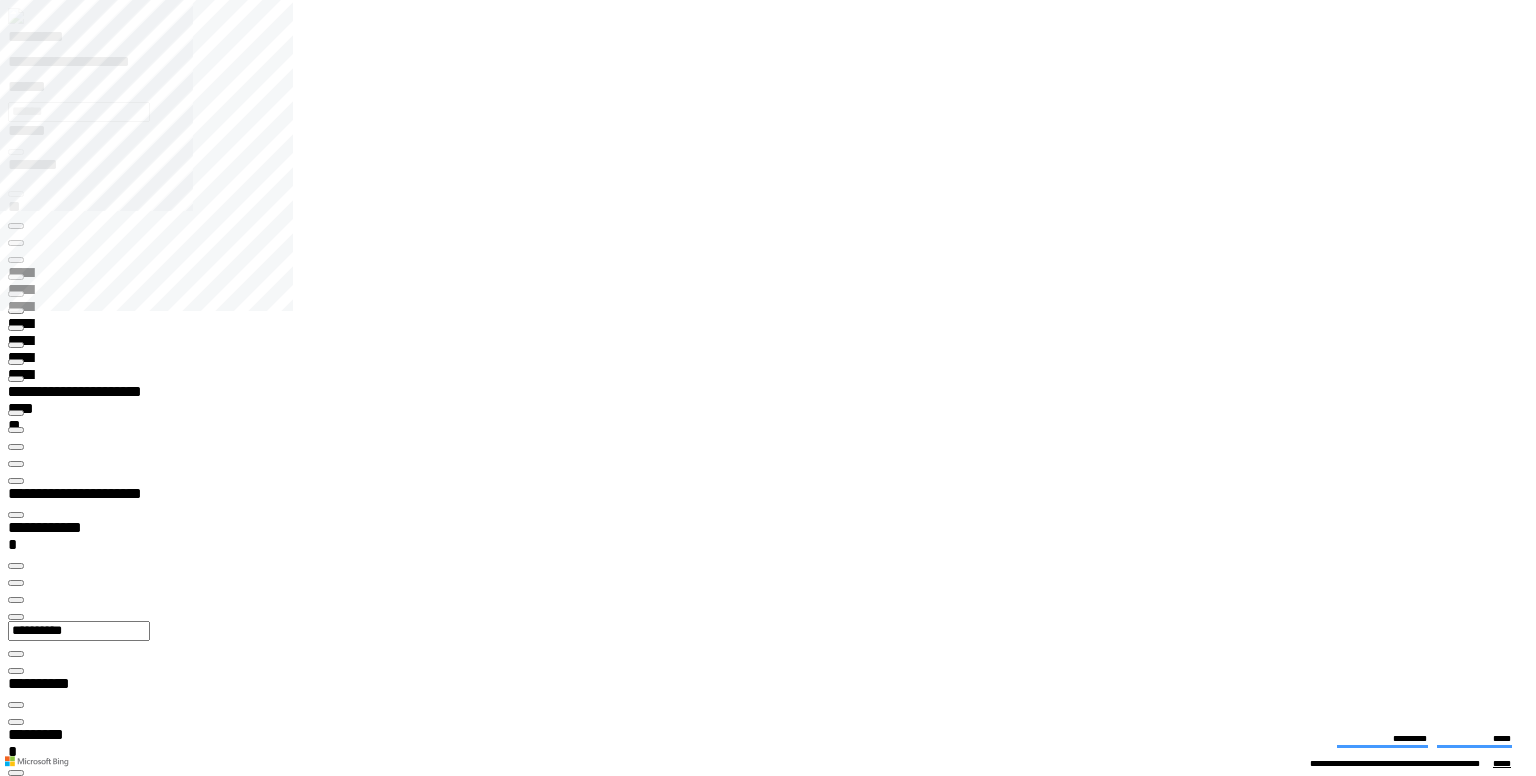 click at bounding box center (16, 11739) 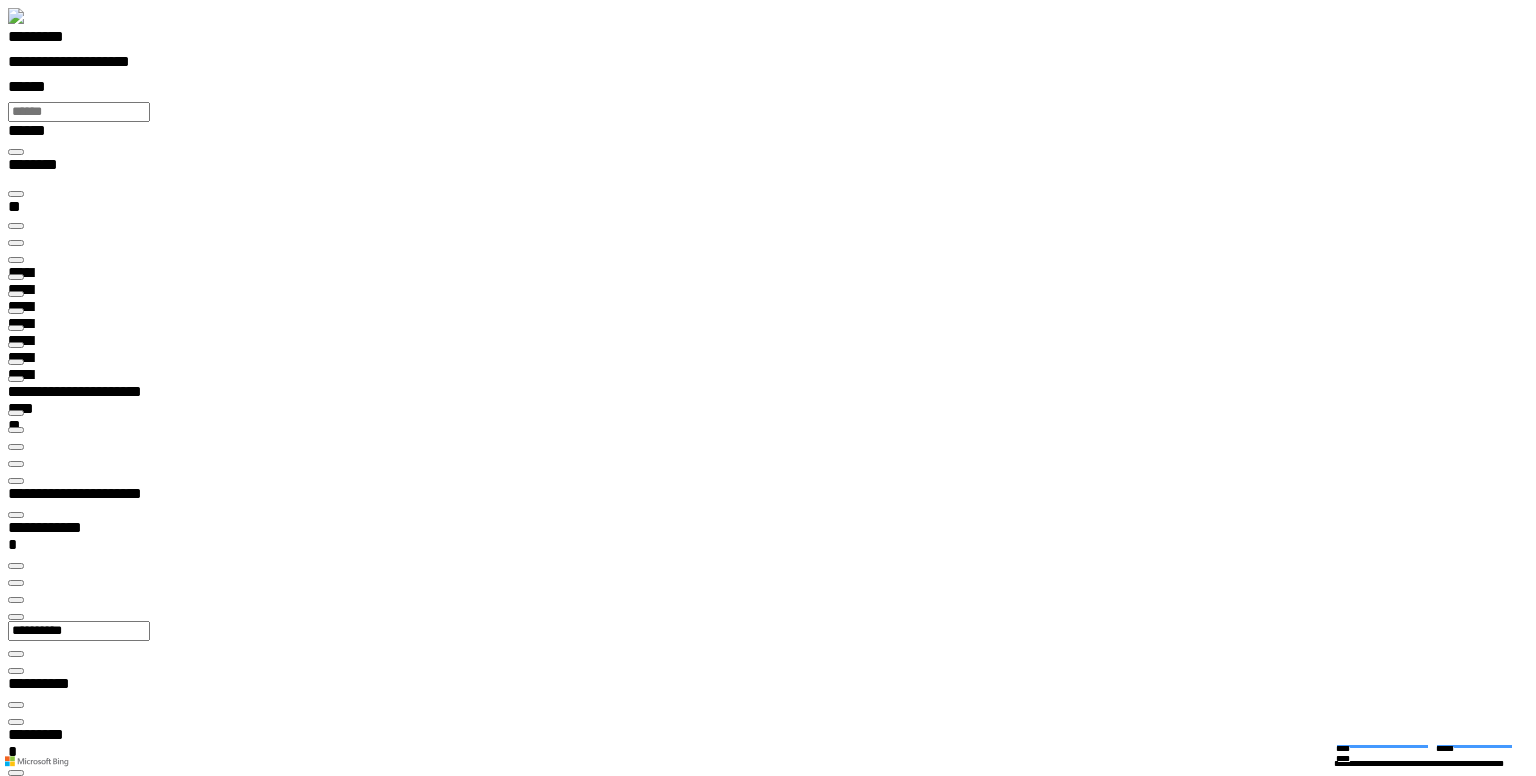 click at bounding box center (16, 3967) 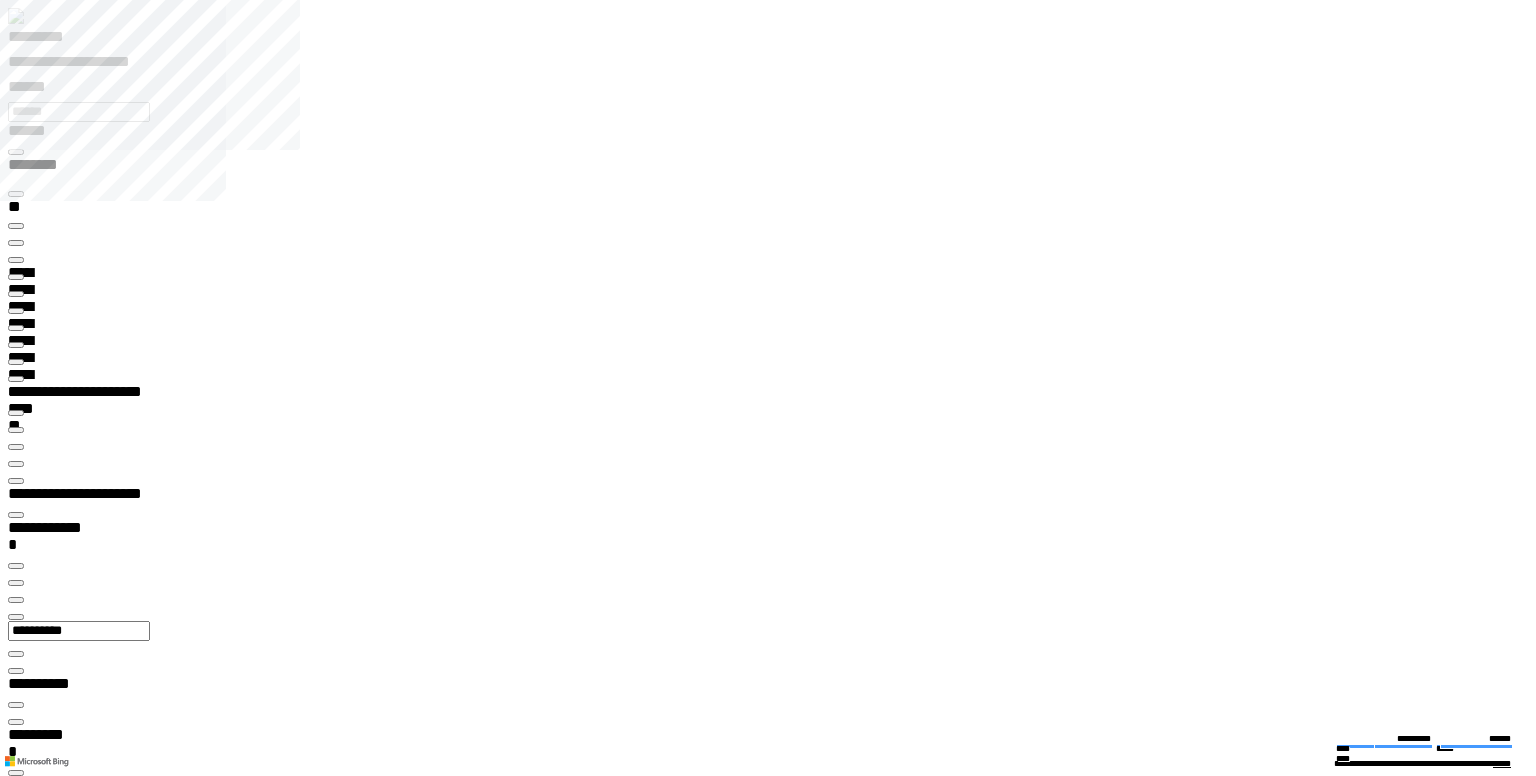 scroll, scrollTop: 99813, scrollLeft: 98988, axis: both 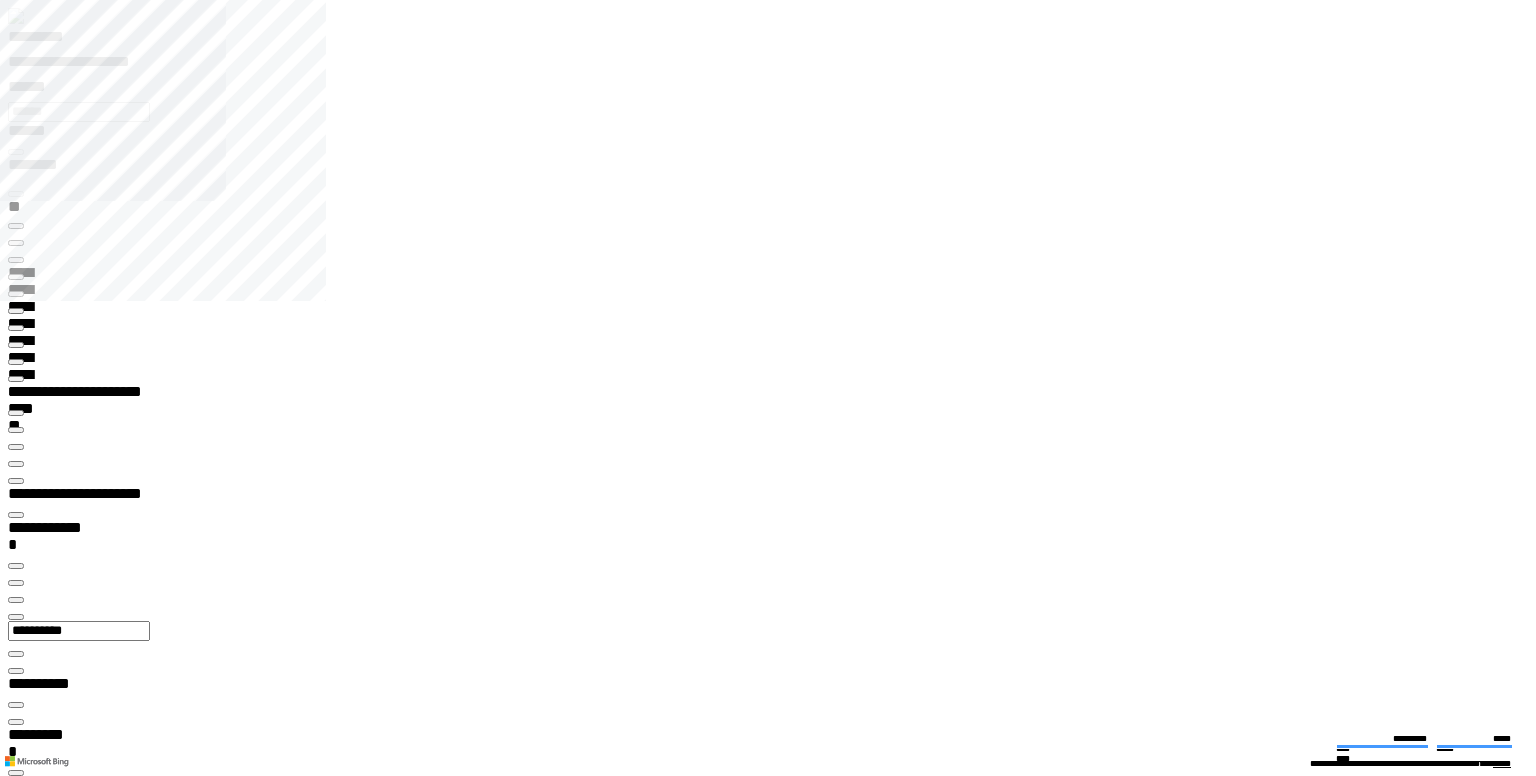 drag, startPoint x: 864, startPoint y: 531, endPoint x: 1083, endPoint y: 529, distance: 219.00912 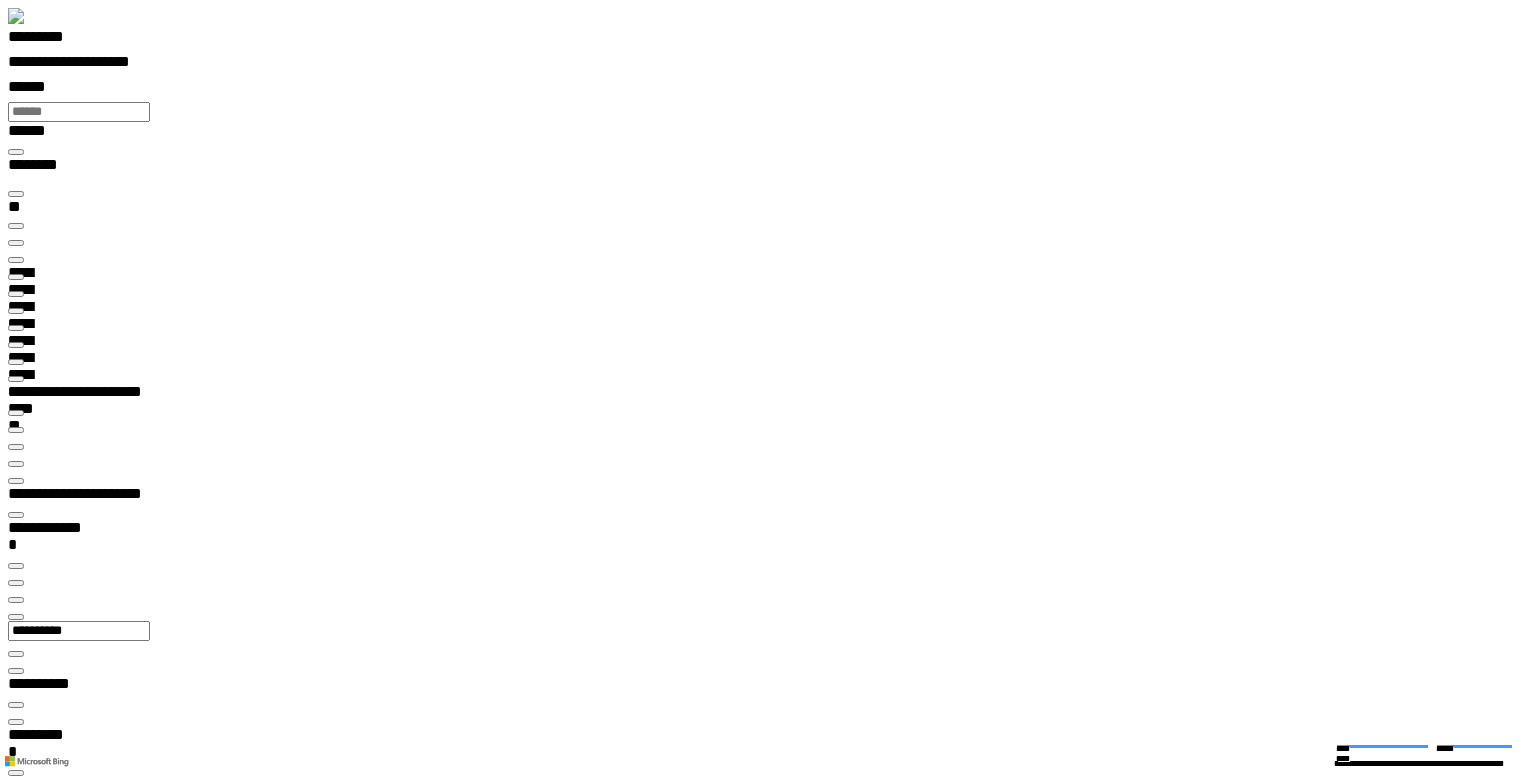 click on "**********" at bounding box center (187, 15436) 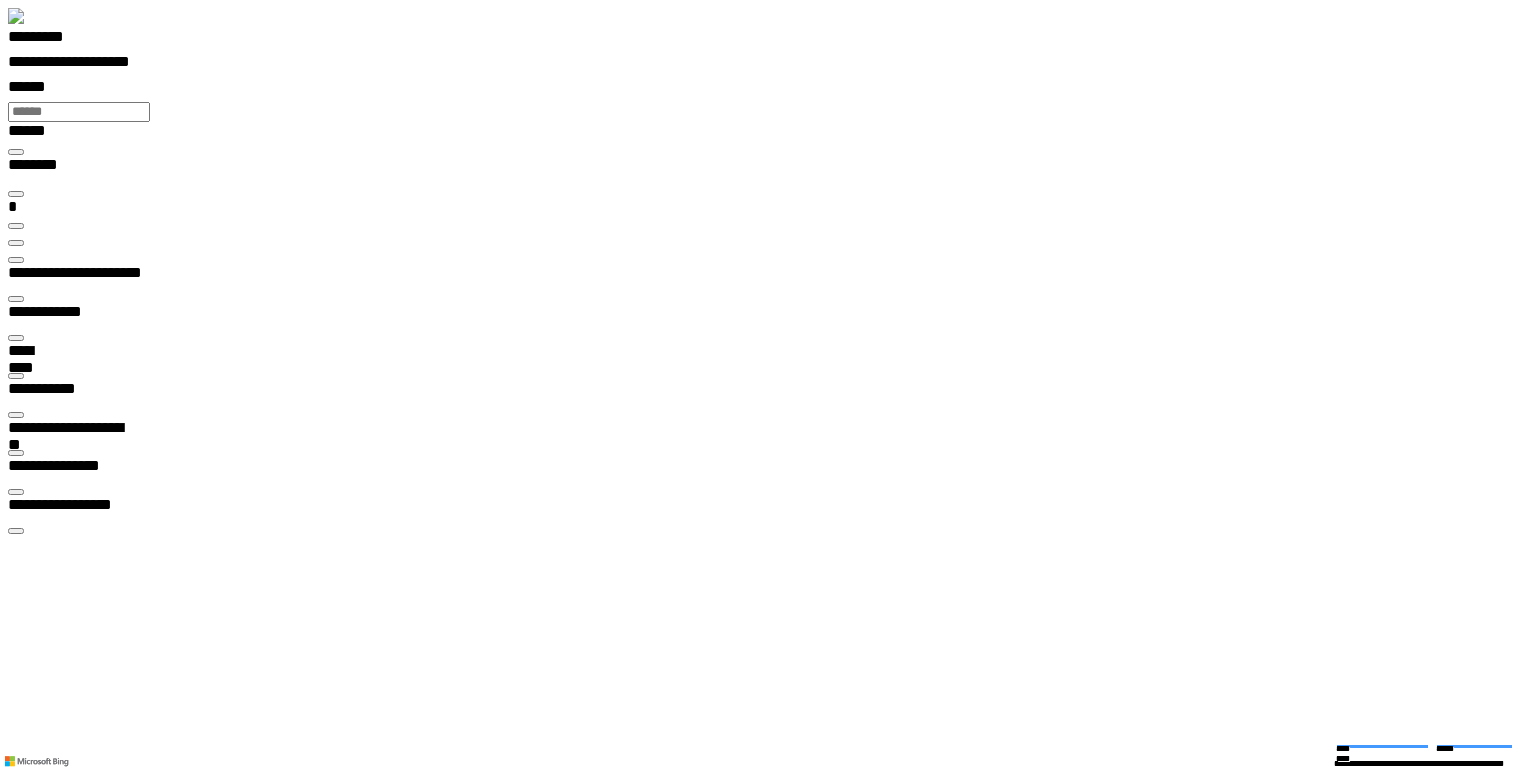 scroll, scrollTop: 30, scrollLeft: 154, axis: both 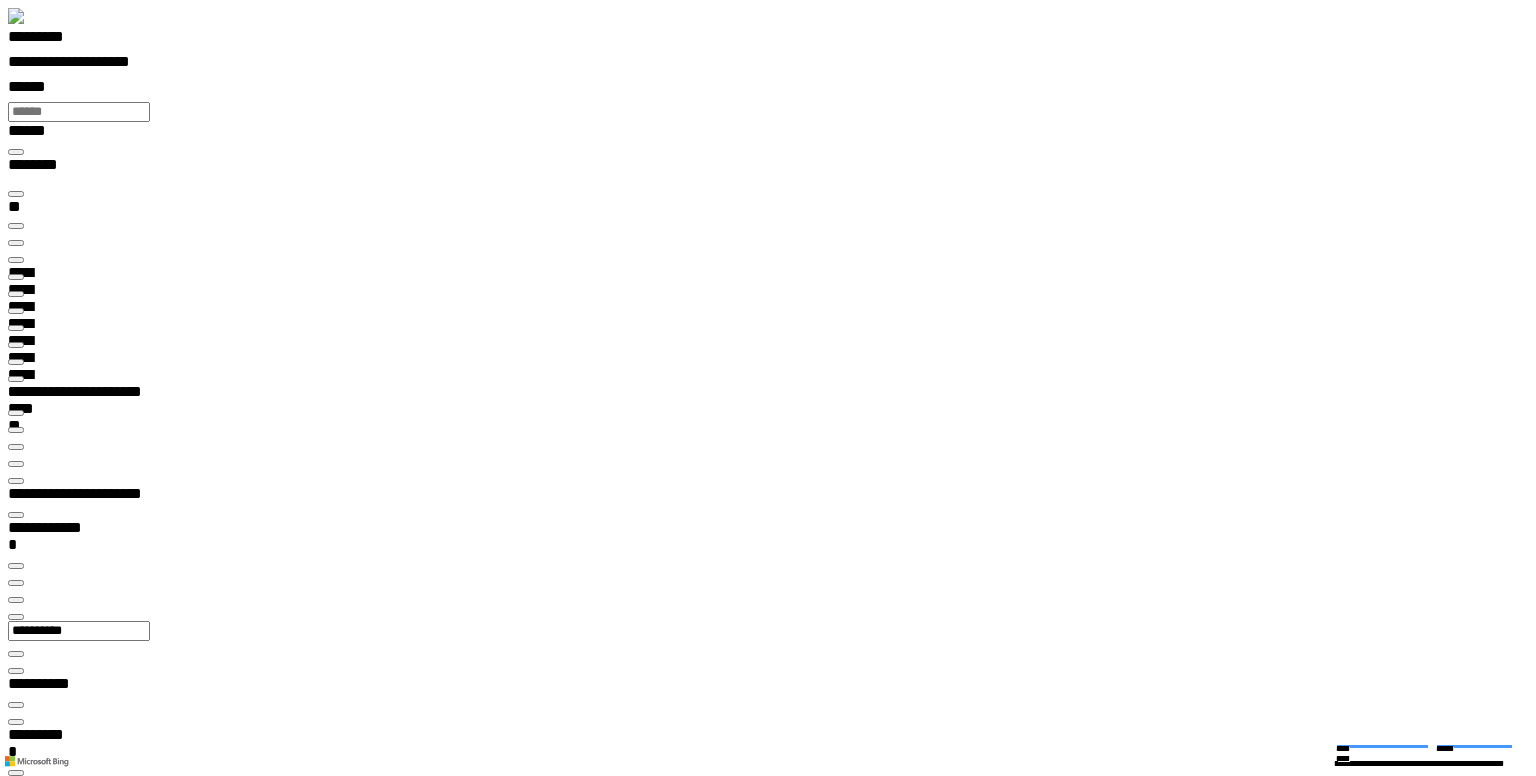 click at bounding box center [16, 3813] 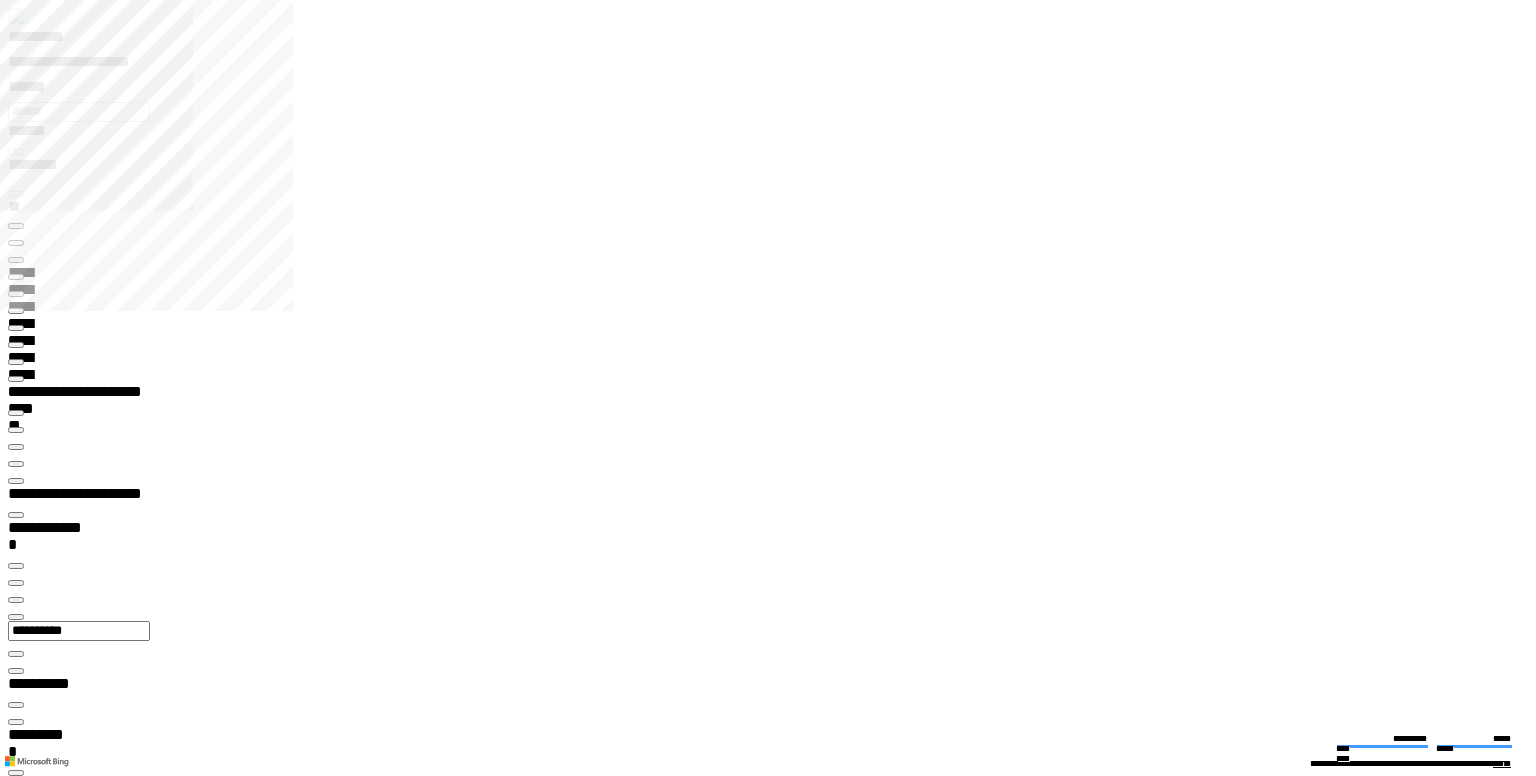 click at bounding box center [16, 3967] 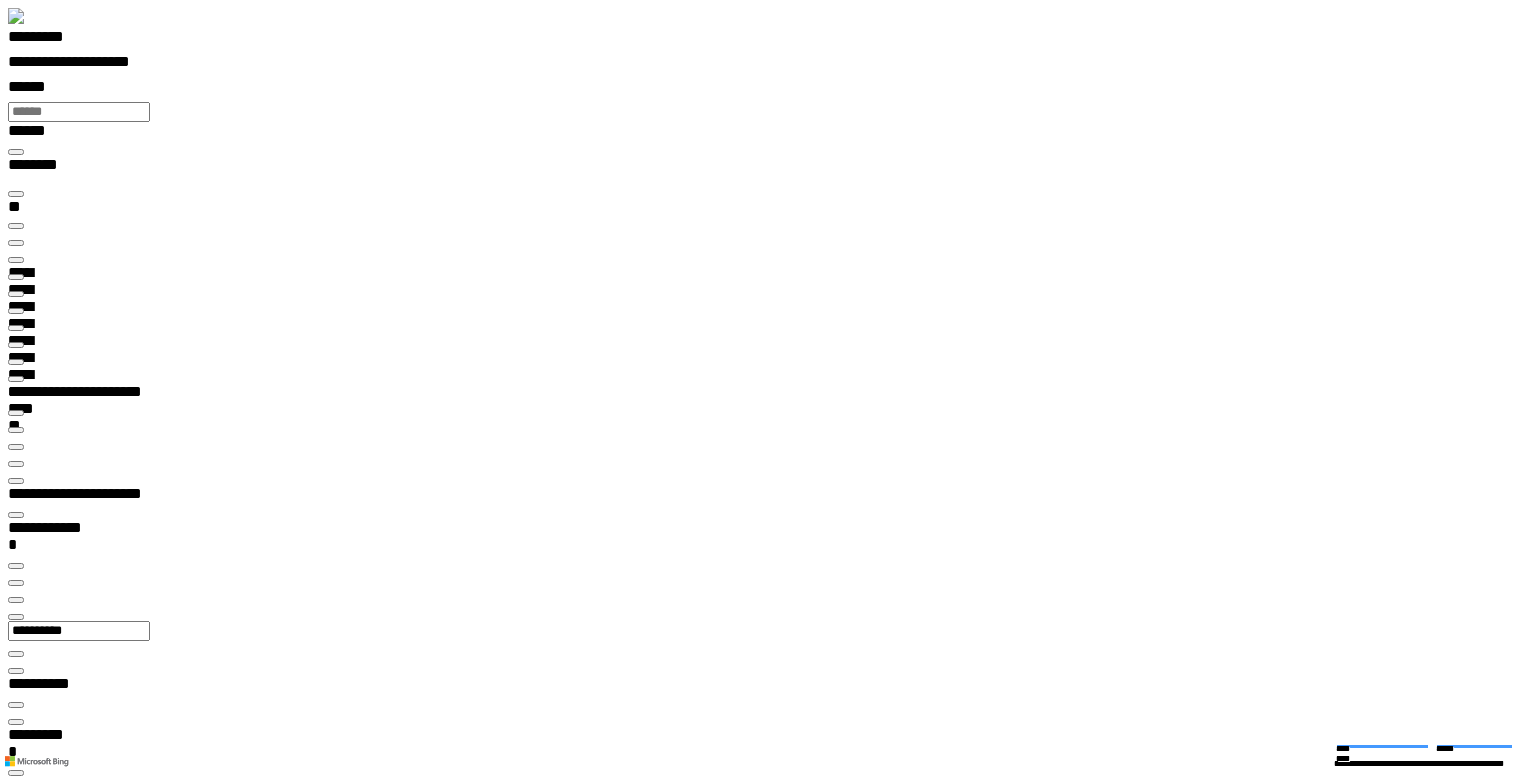 click on "**********" at bounding box center (39, 16314) 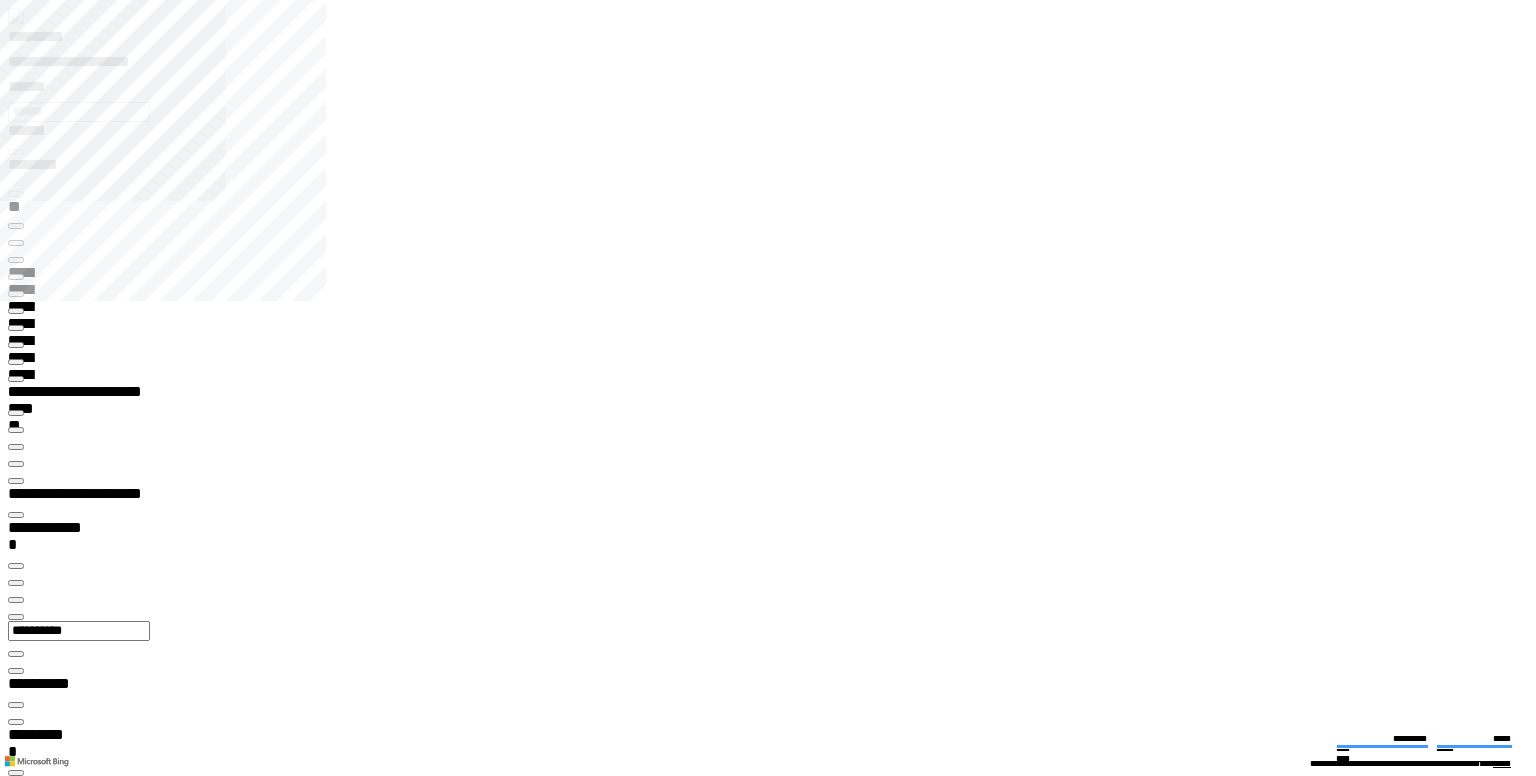 click at bounding box center (16, 16145) 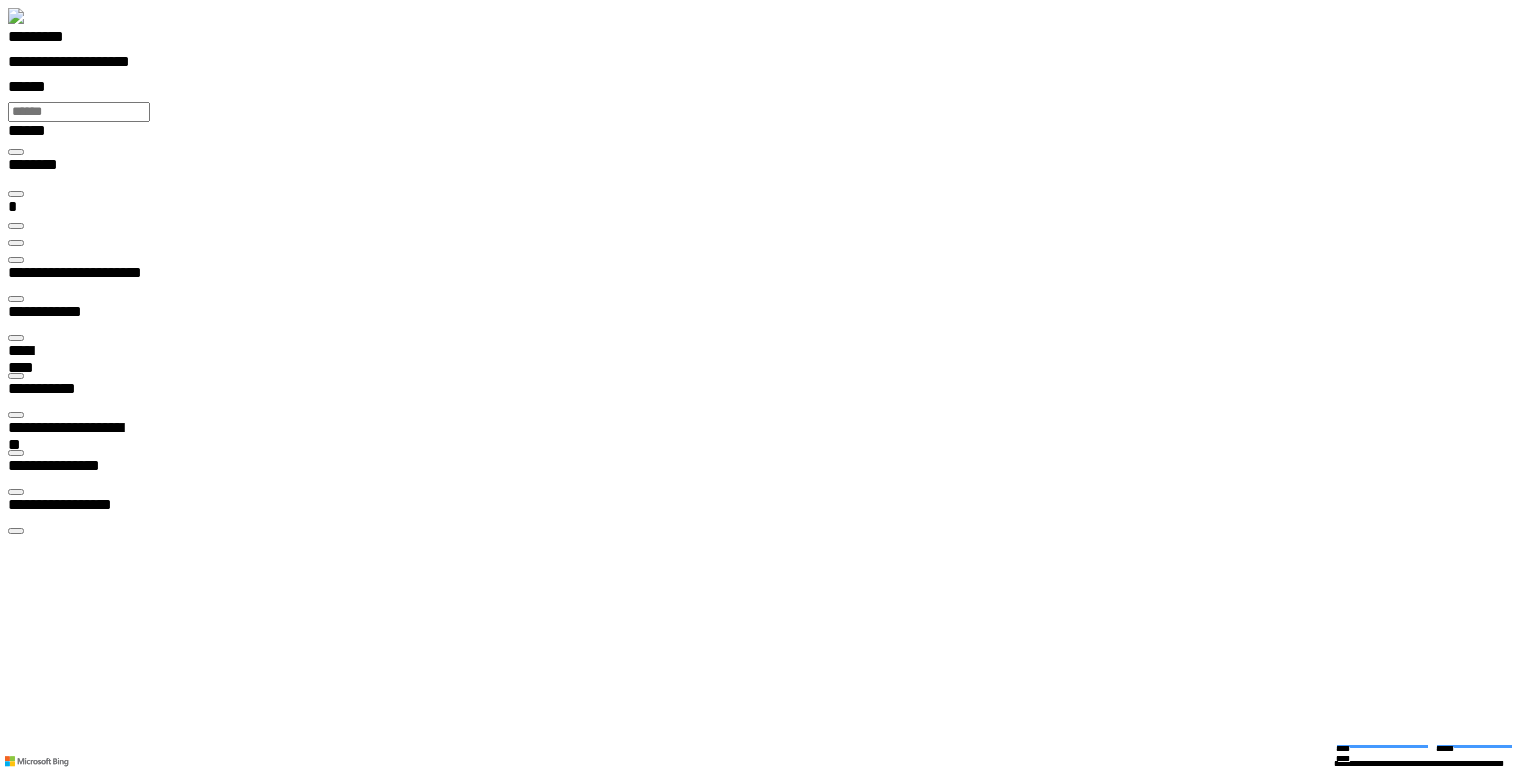 scroll, scrollTop: 99959, scrollLeft: 98983, axis: both 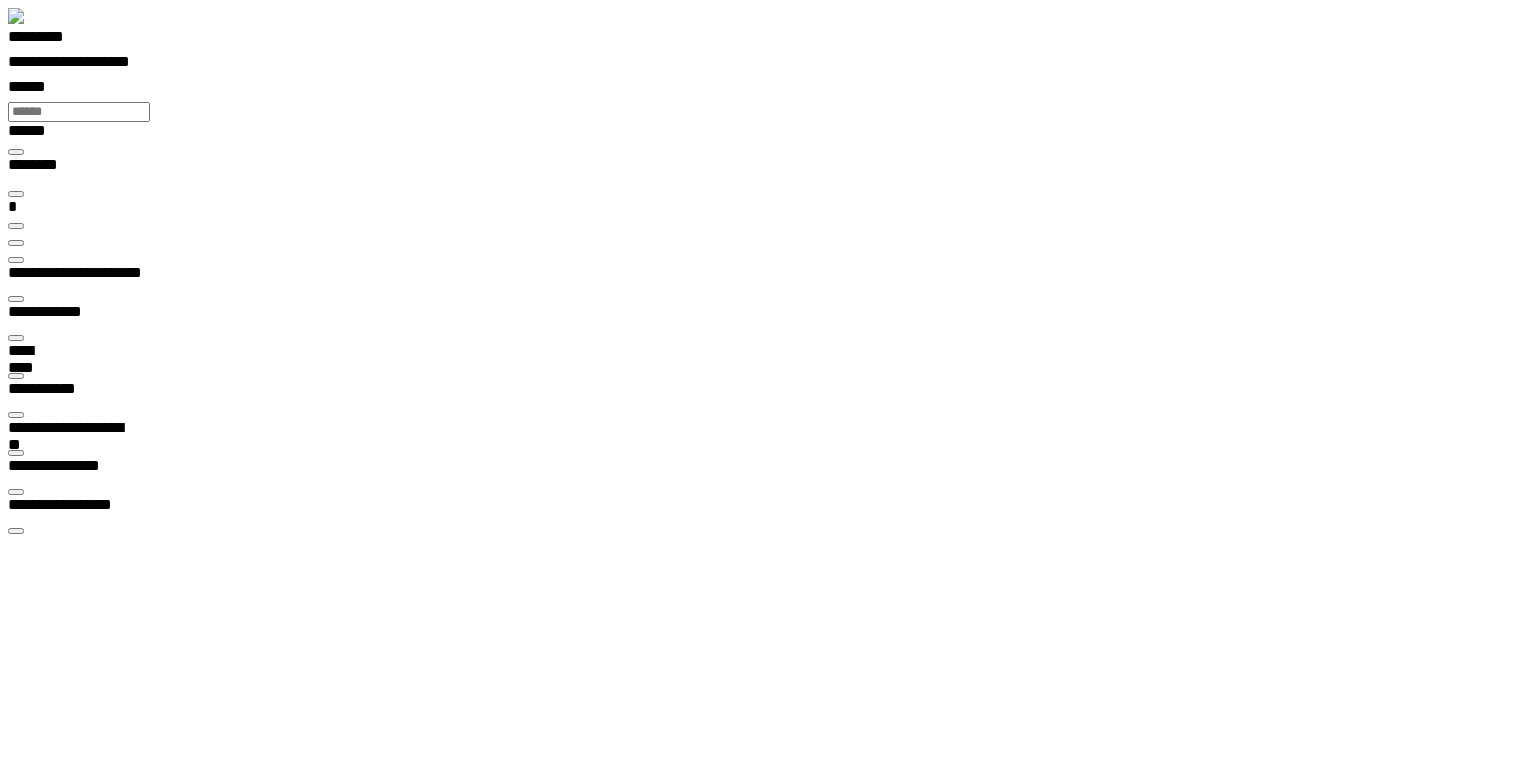 click at bounding box center [33, 5529] 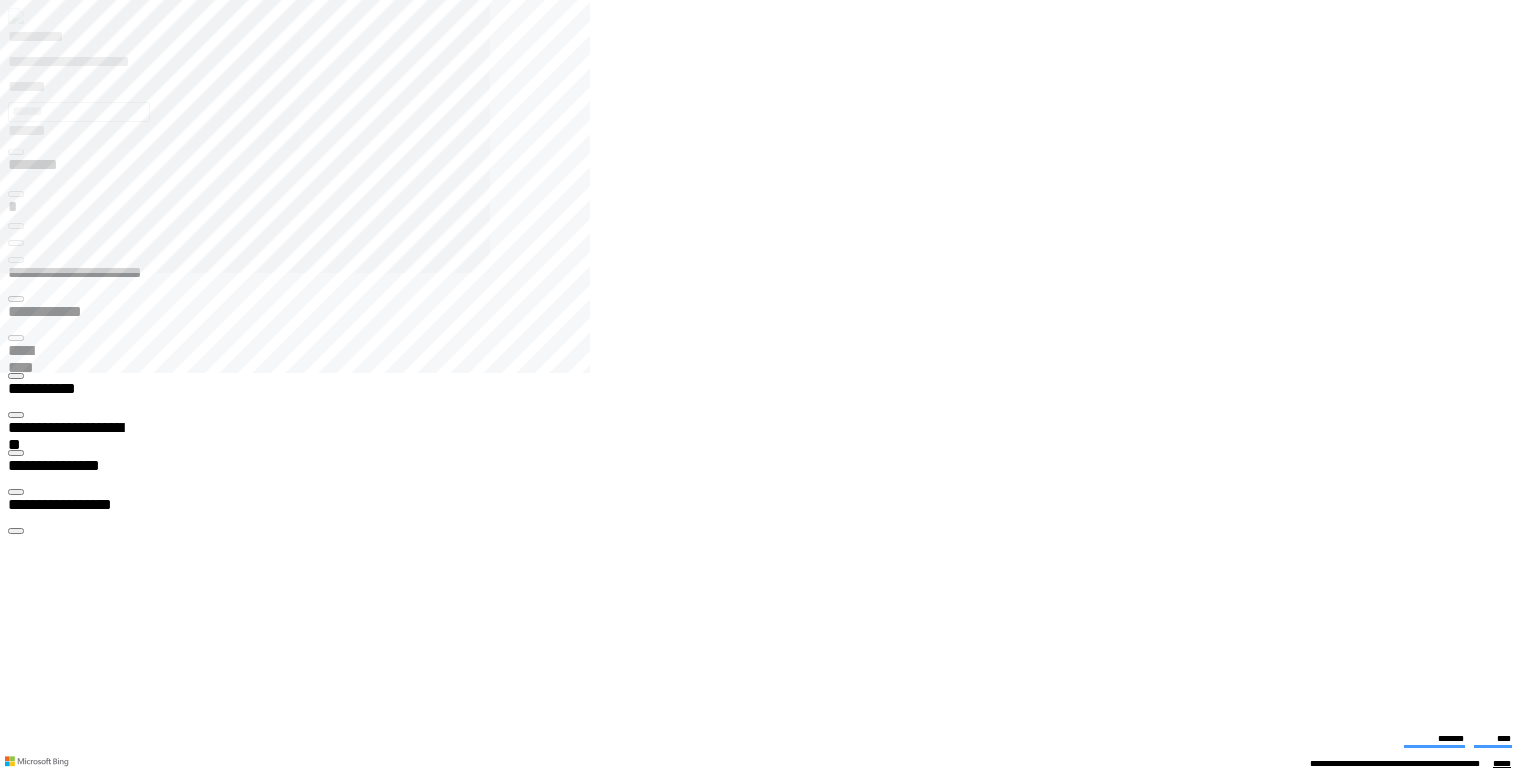 click on "**********" at bounding box center (67, 2808) 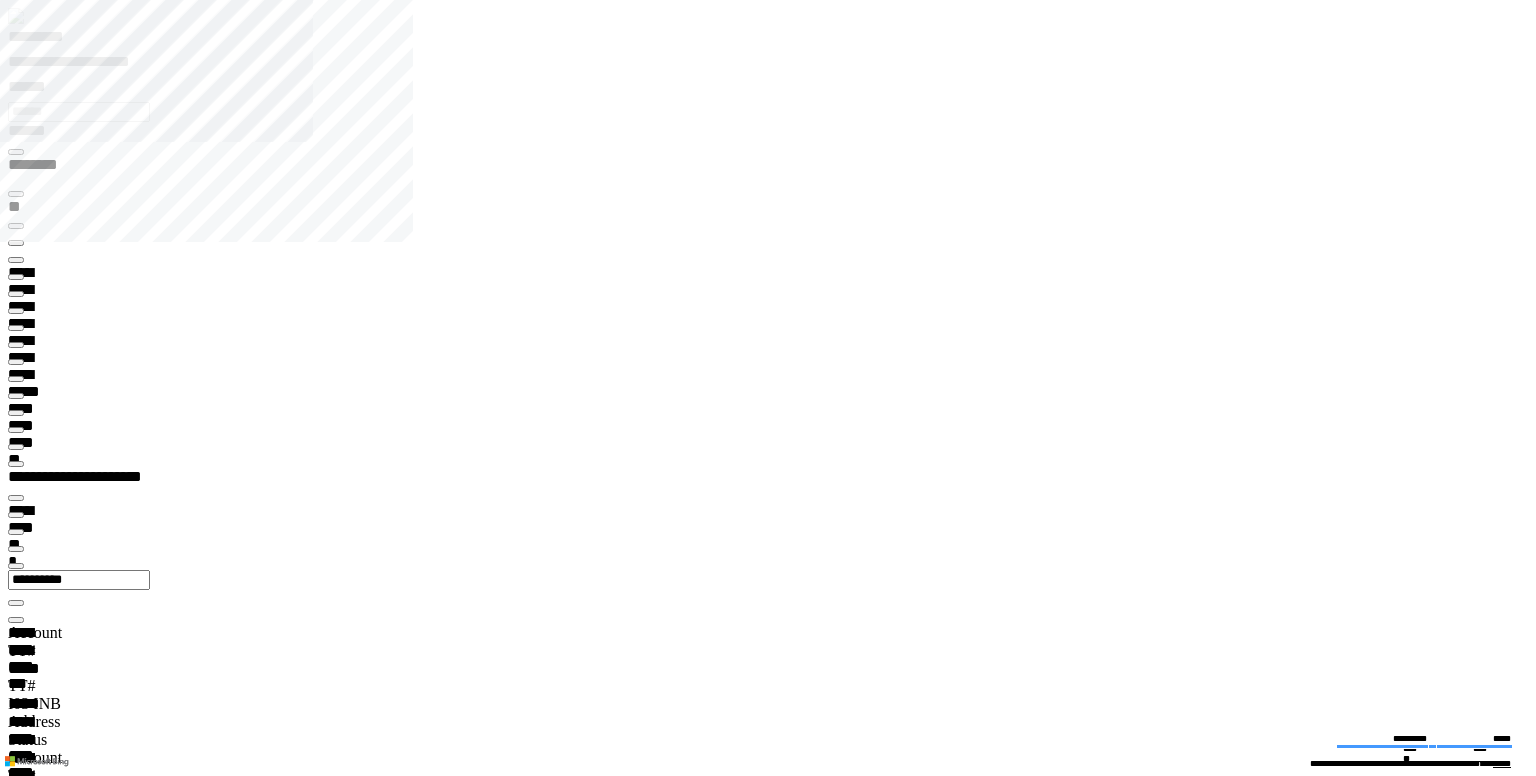 click at bounding box center [16, 26683] 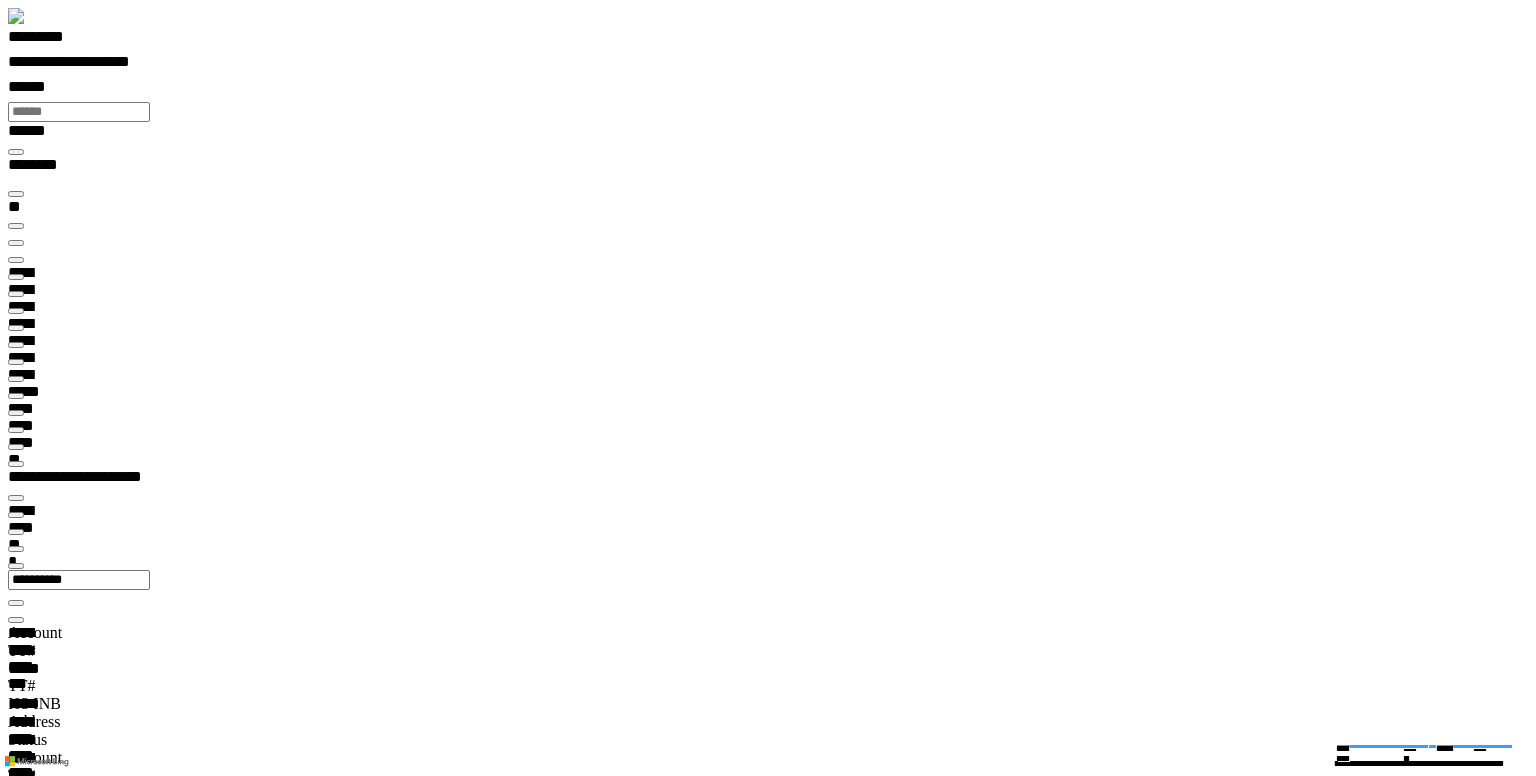 click on "**********" at bounding box center (144, 38383) 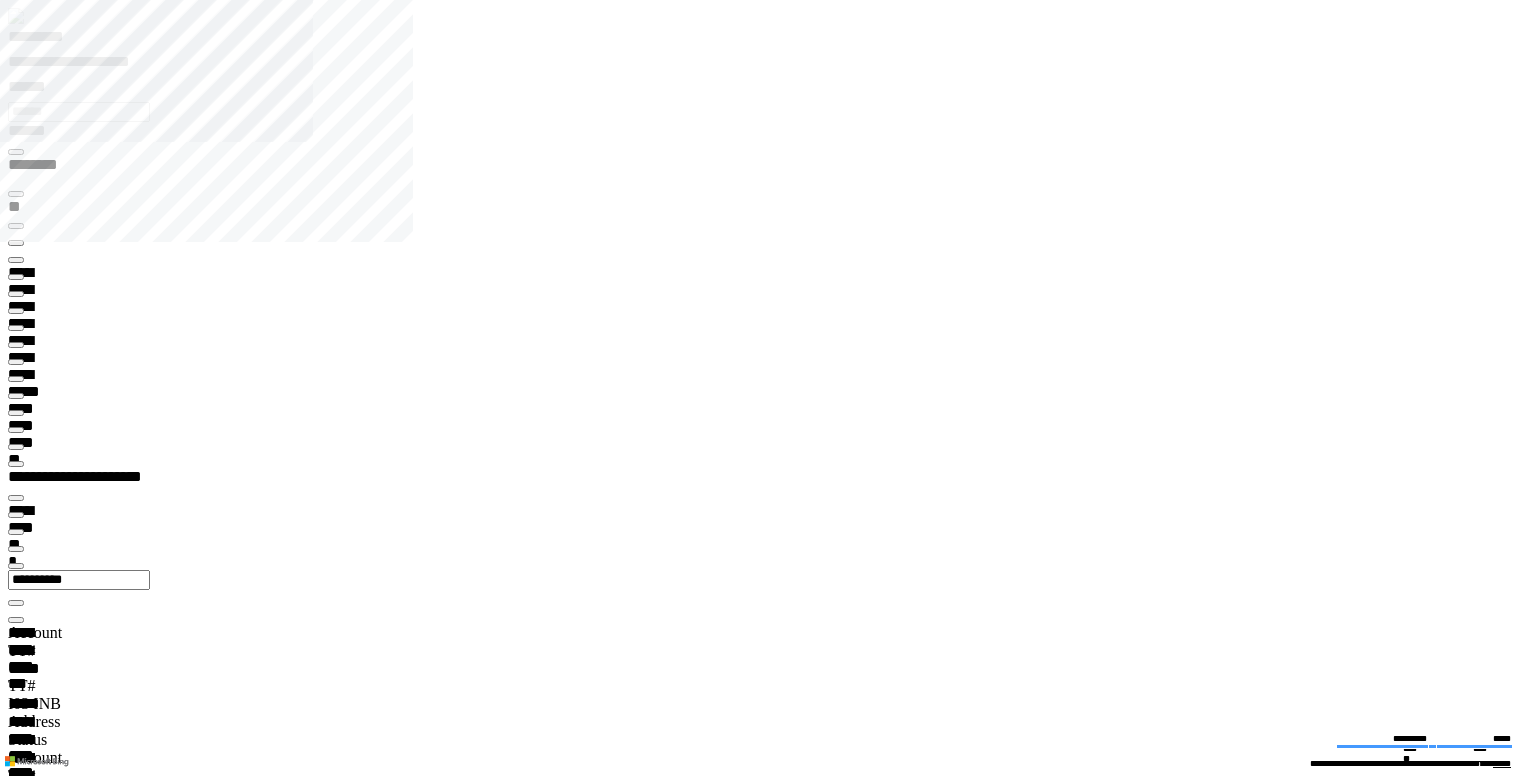 click at bounding box center [16, 26717] 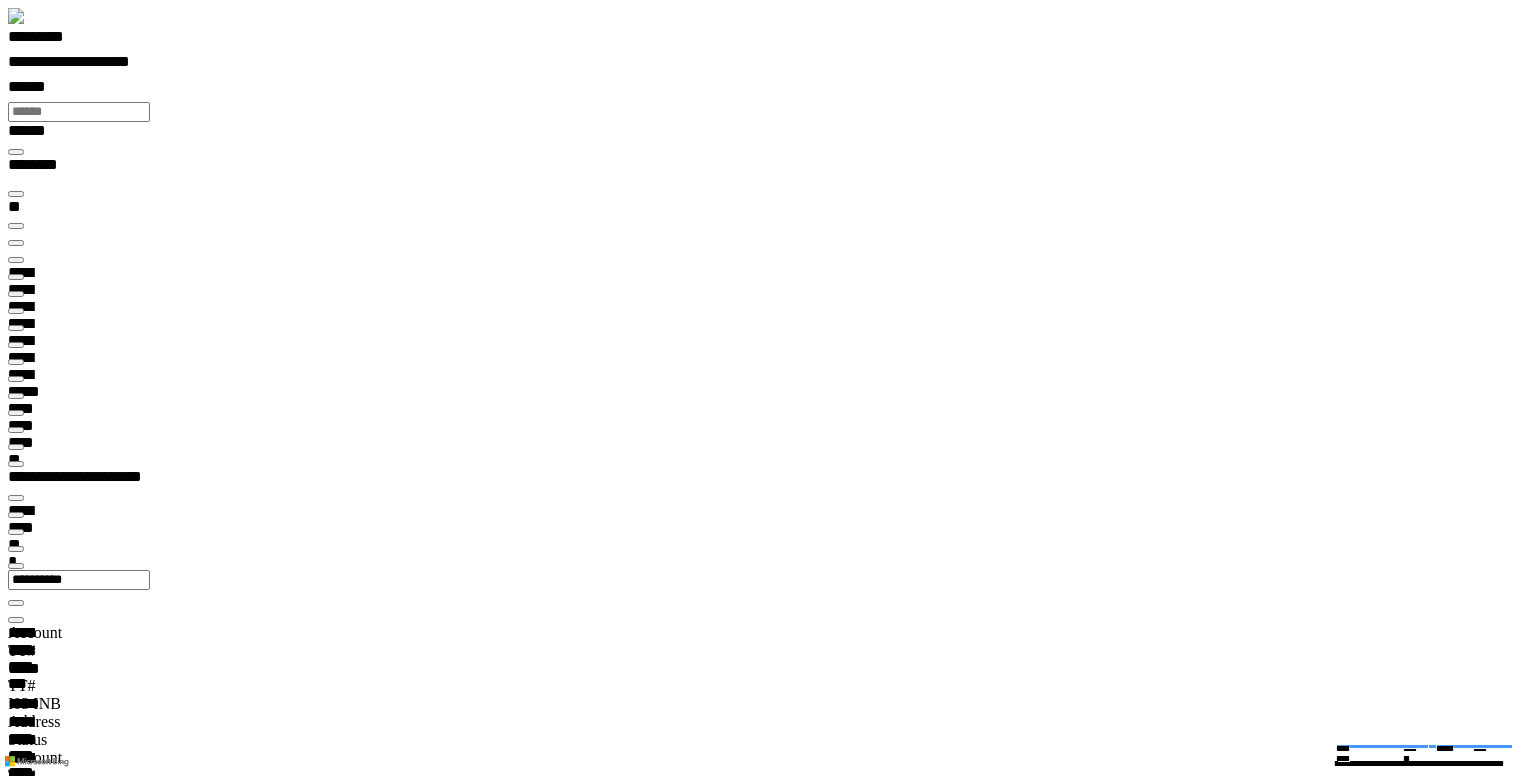 click at bounding box center [16, 23348] 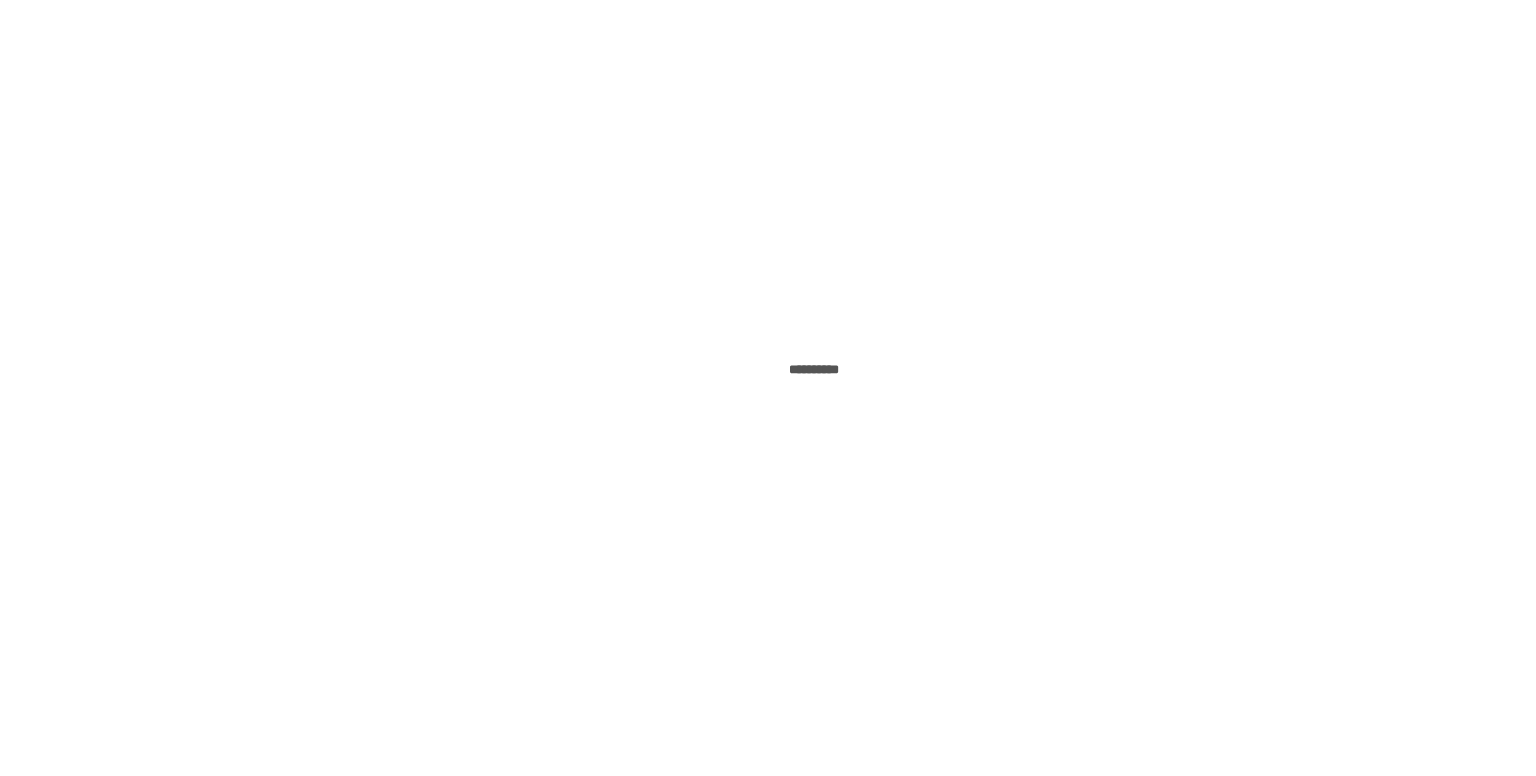 scroll, scrollTop: 0, scrollLeft: 0, axis: both 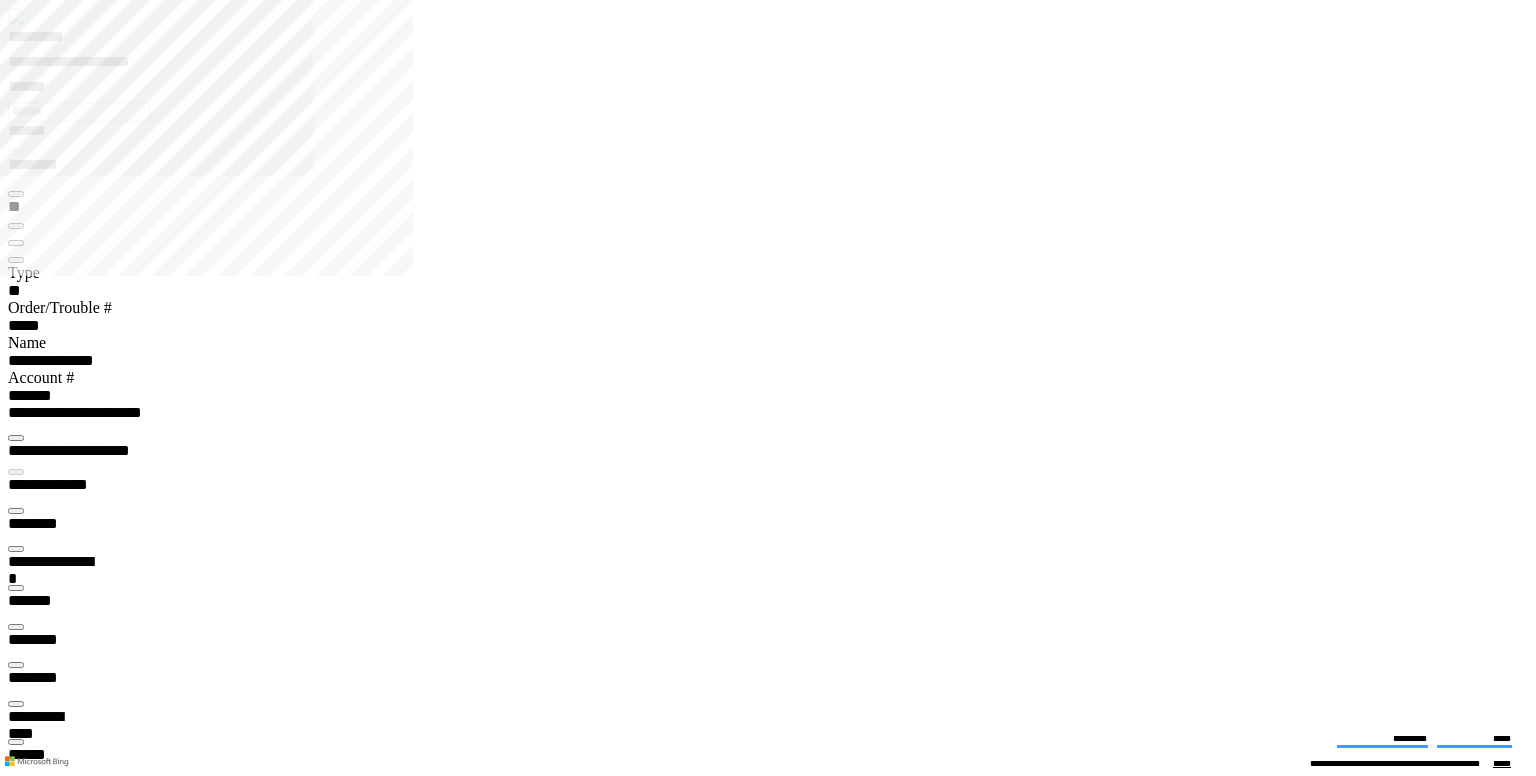 type on "*******" 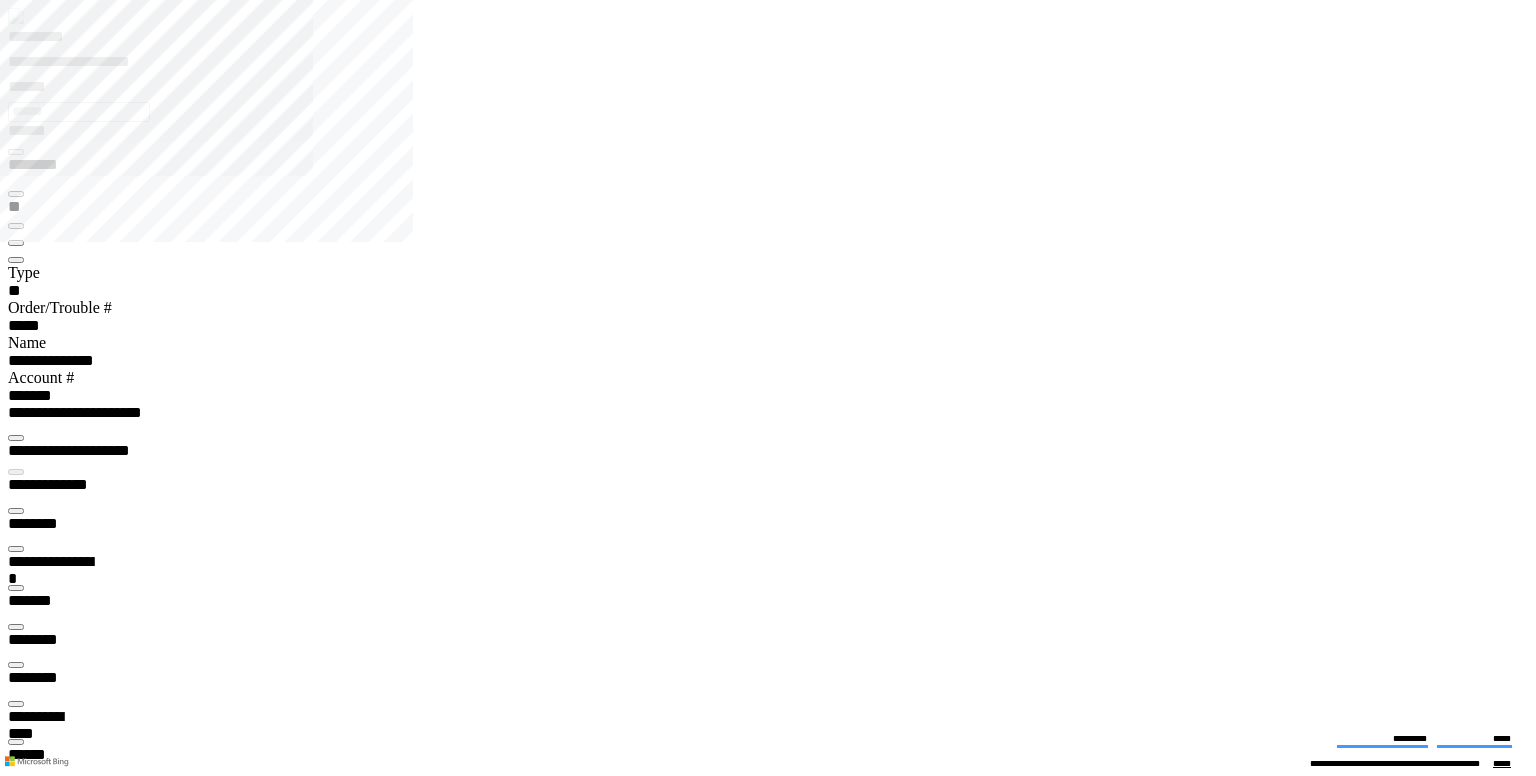 click at bounding box center (16, 4111) 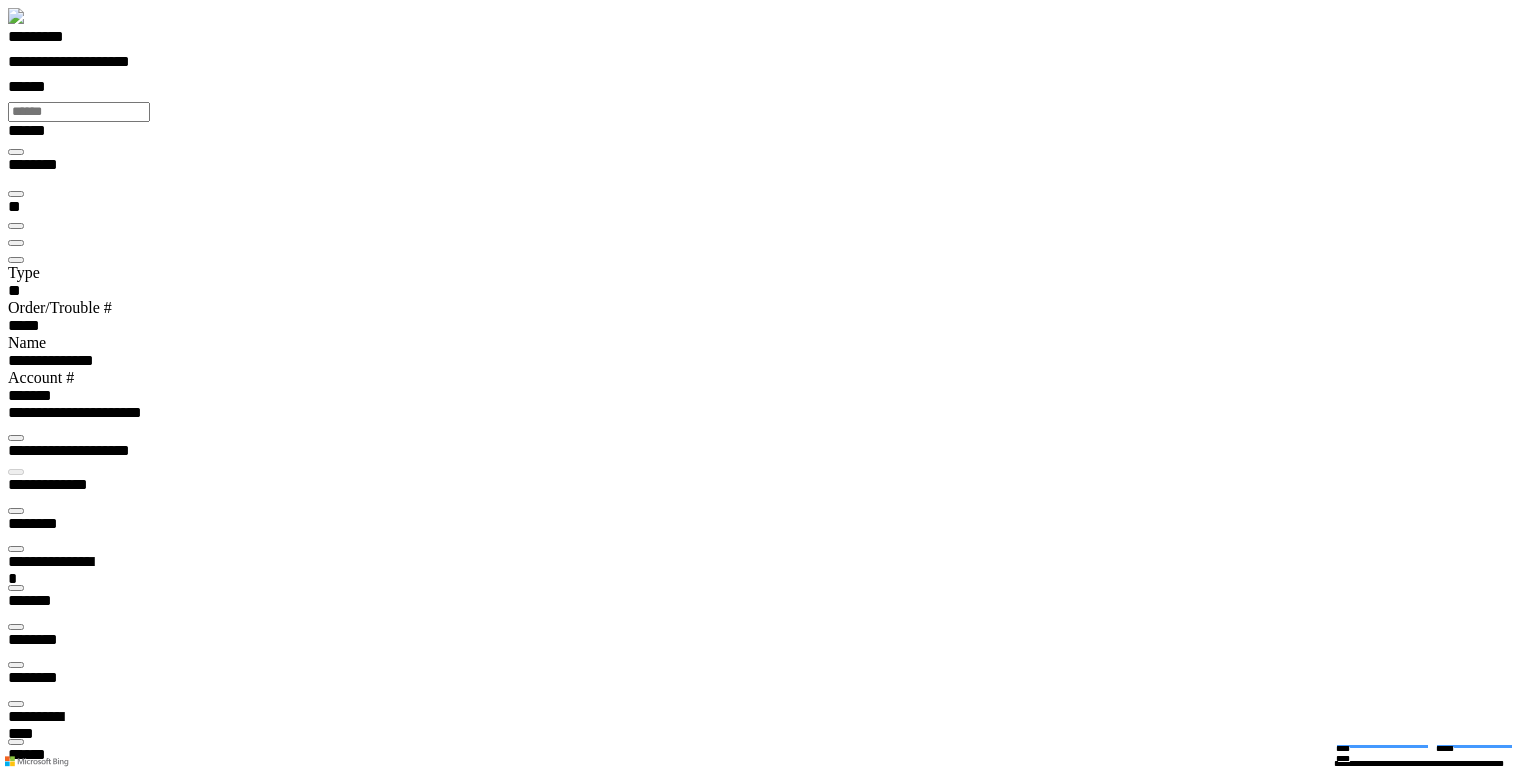 click at bounding box center [16, 511] 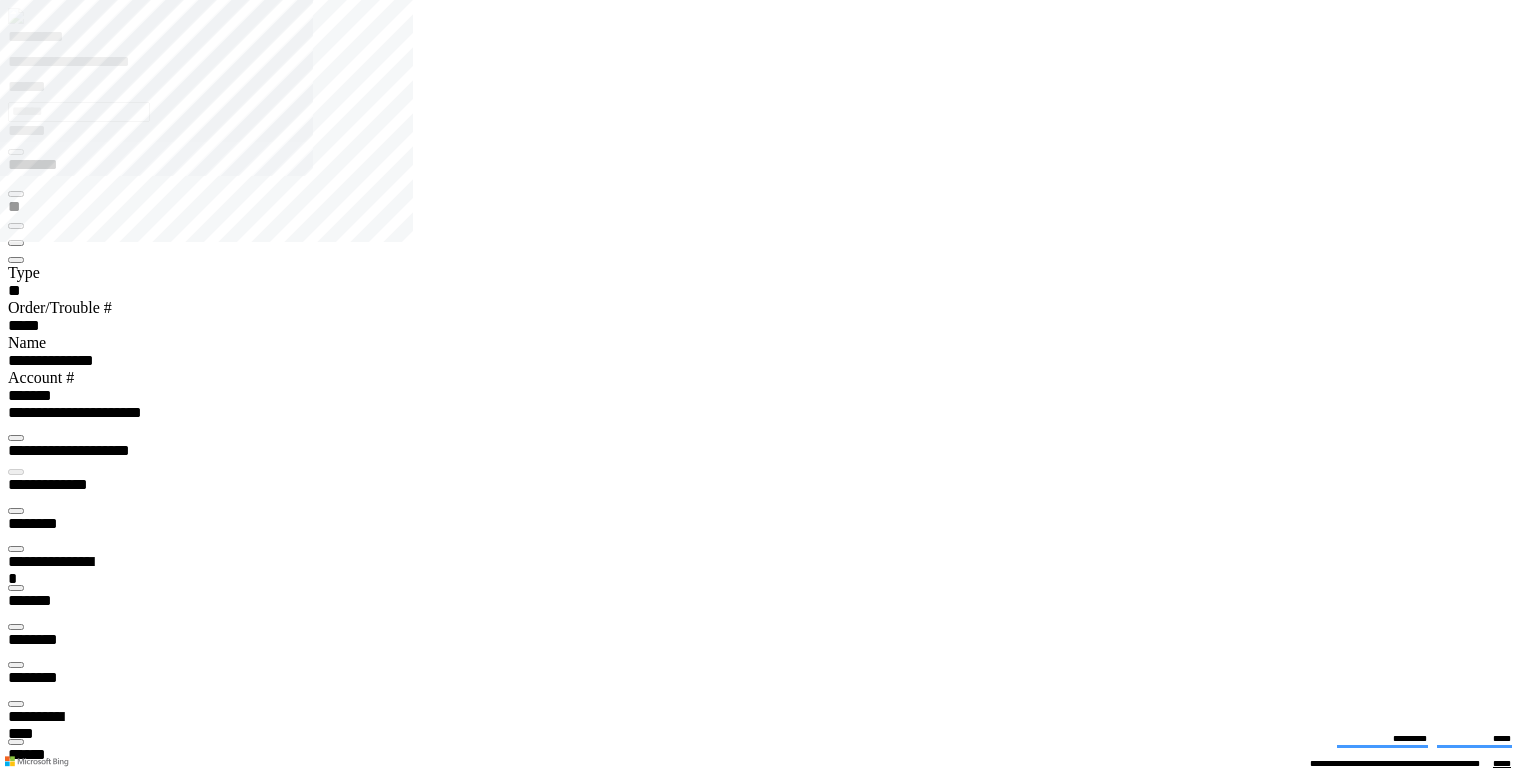 click at bounding box center [16, 4331] 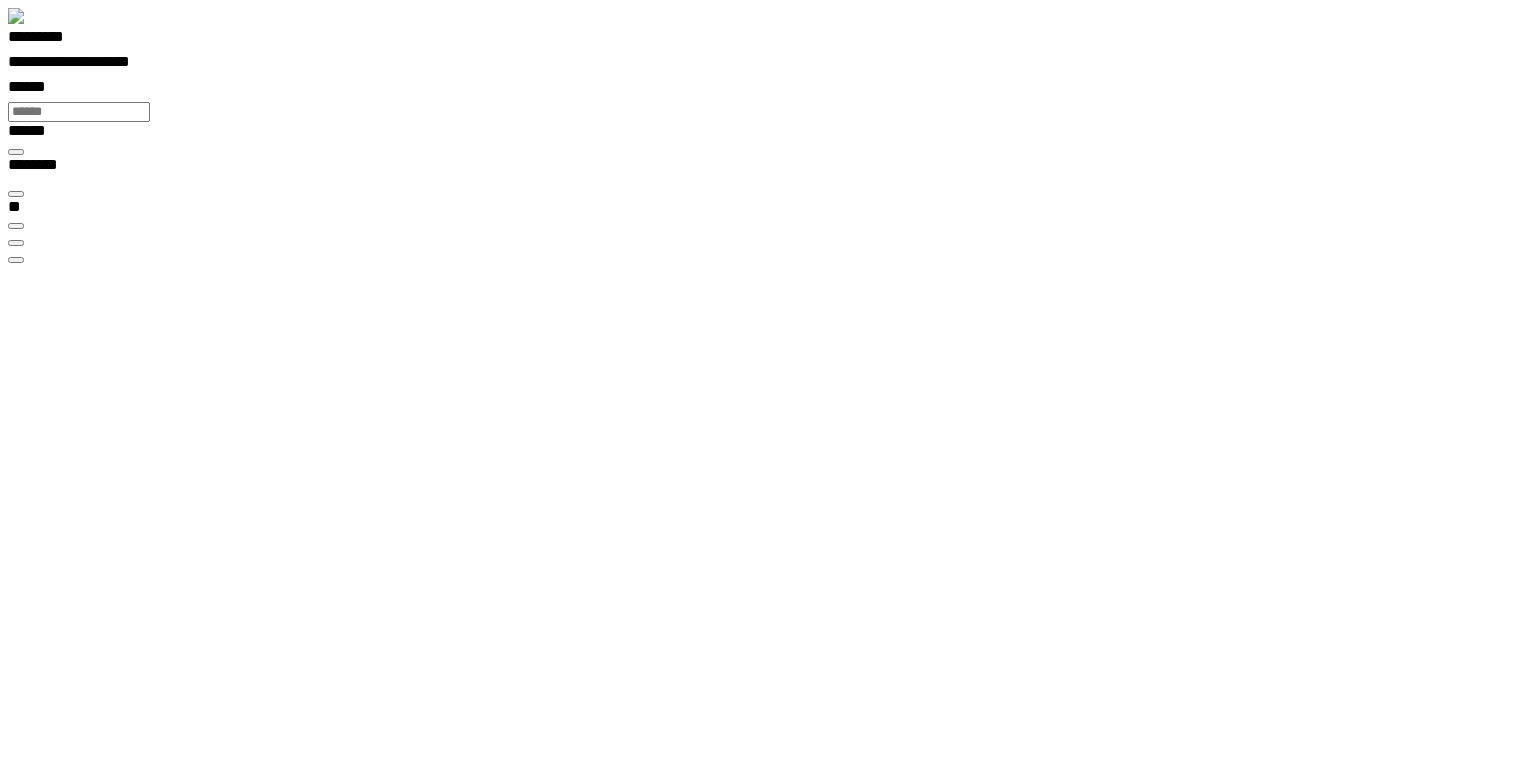 scroll, scrollTop: 99328, scrollLeft: 99800, axis: both 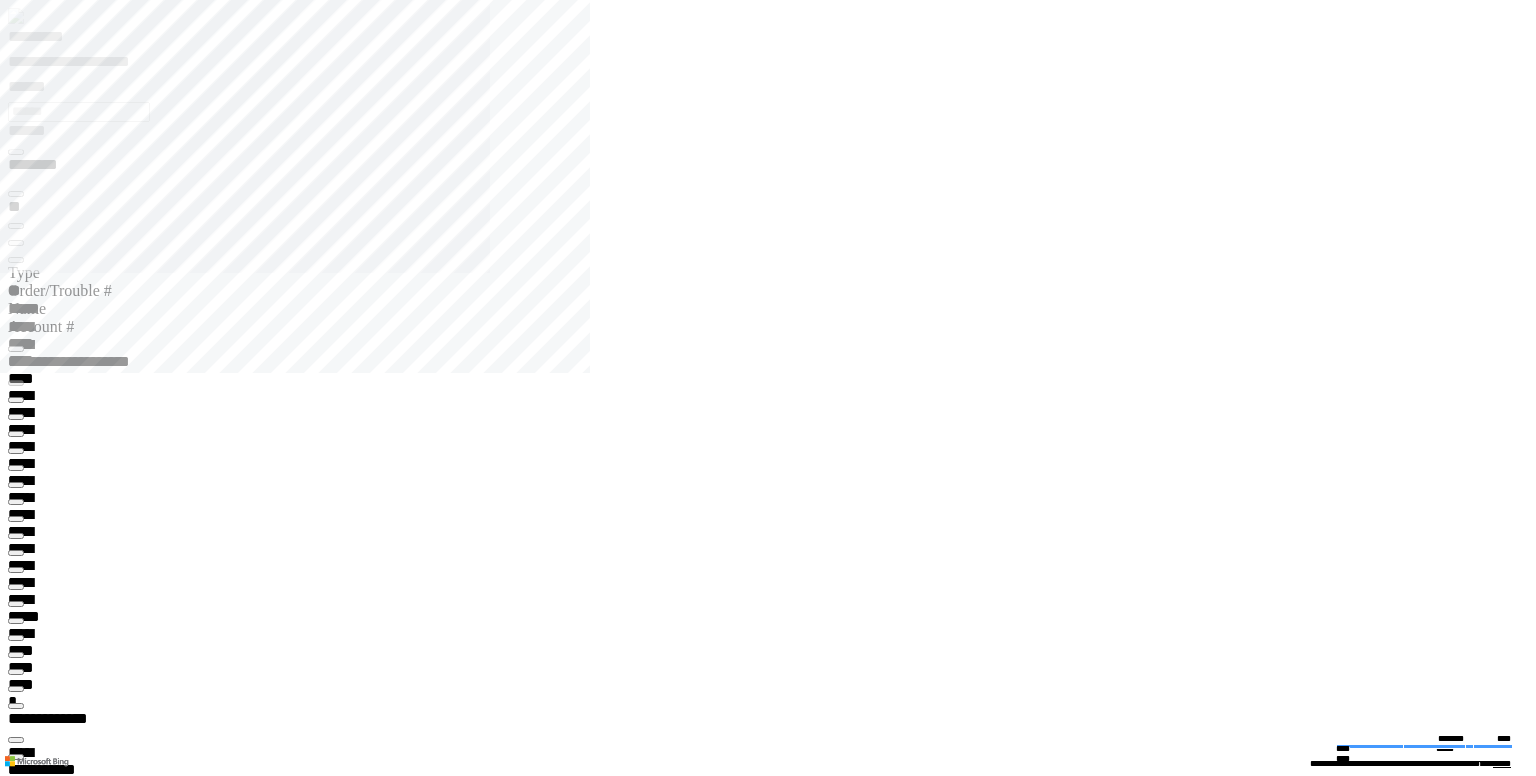 click at bounding box center [16, 15476] 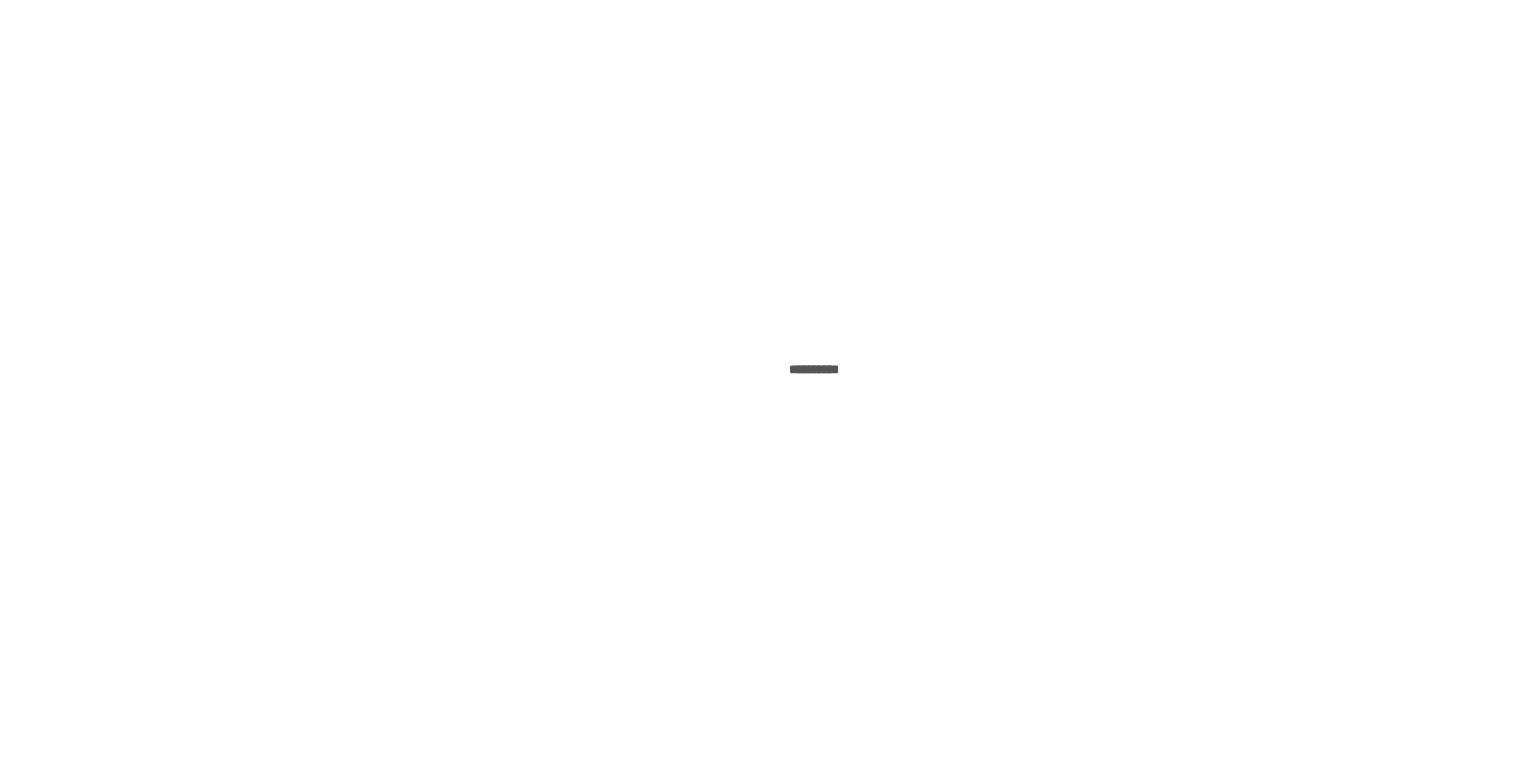scroll, scrollTop: 0, scrollLeft: 0, axis: both 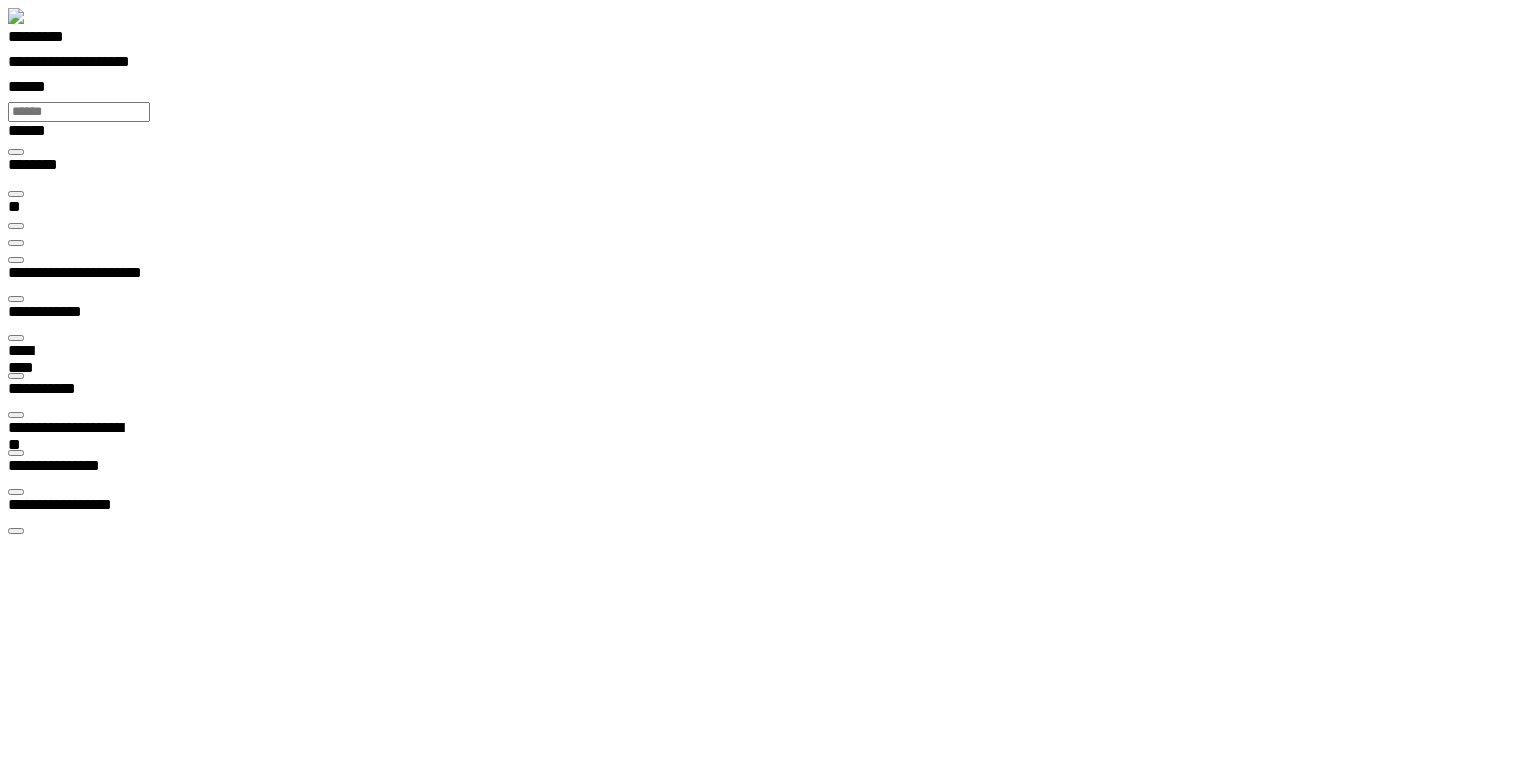 click on "**********" at bounding box center (63, 7449) 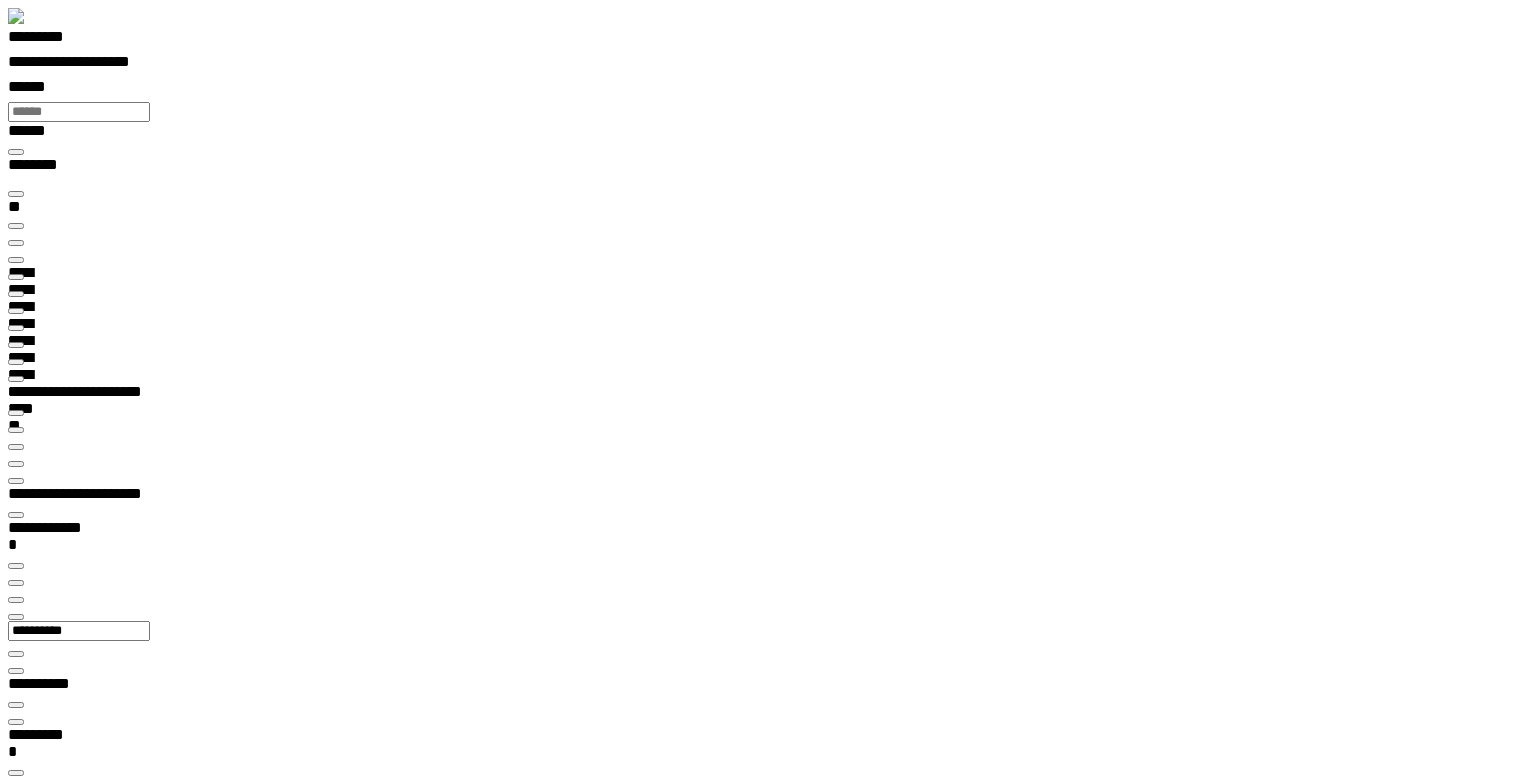 click at bounding box center [16, 23677] 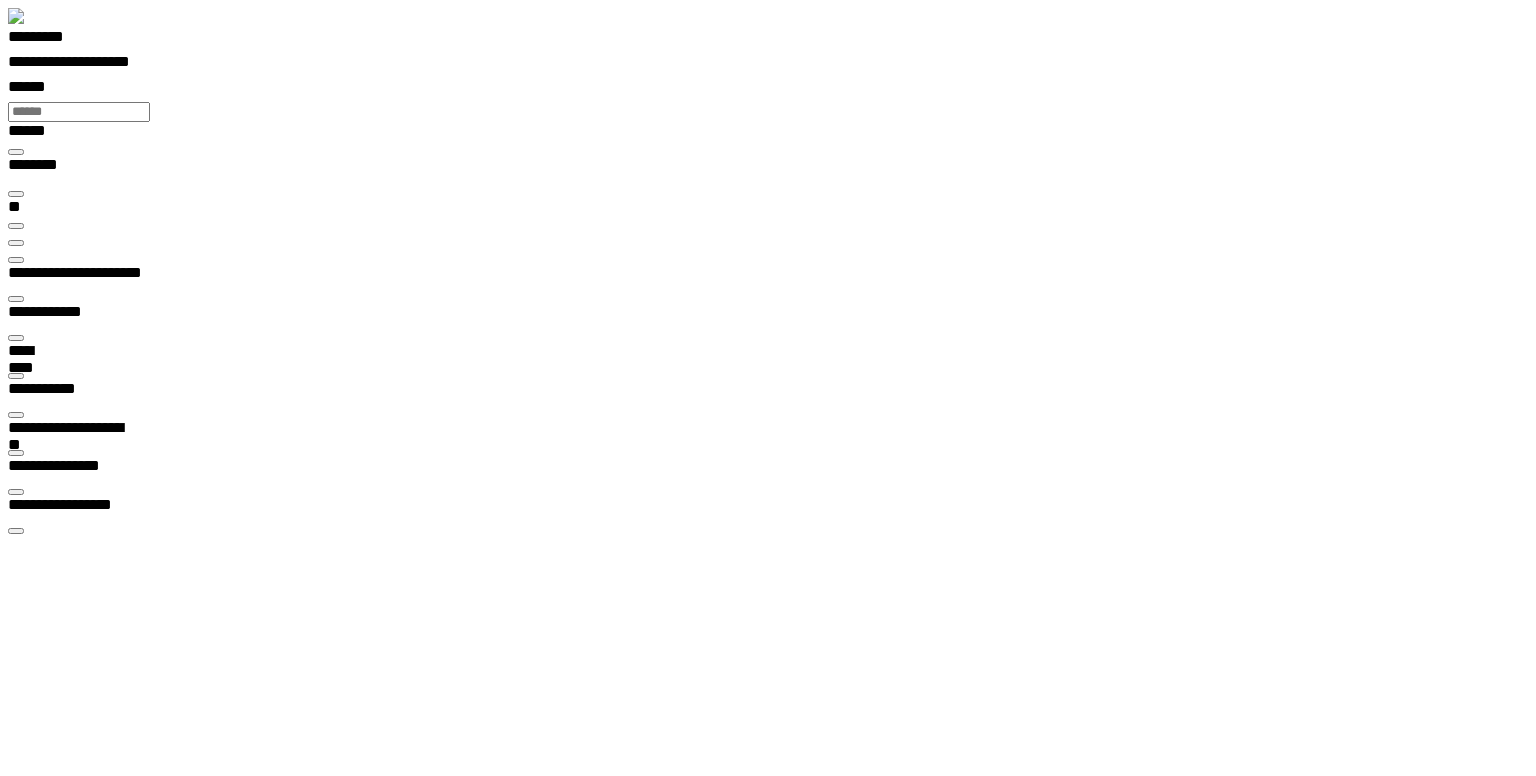 click at bounding box center [16, 299] 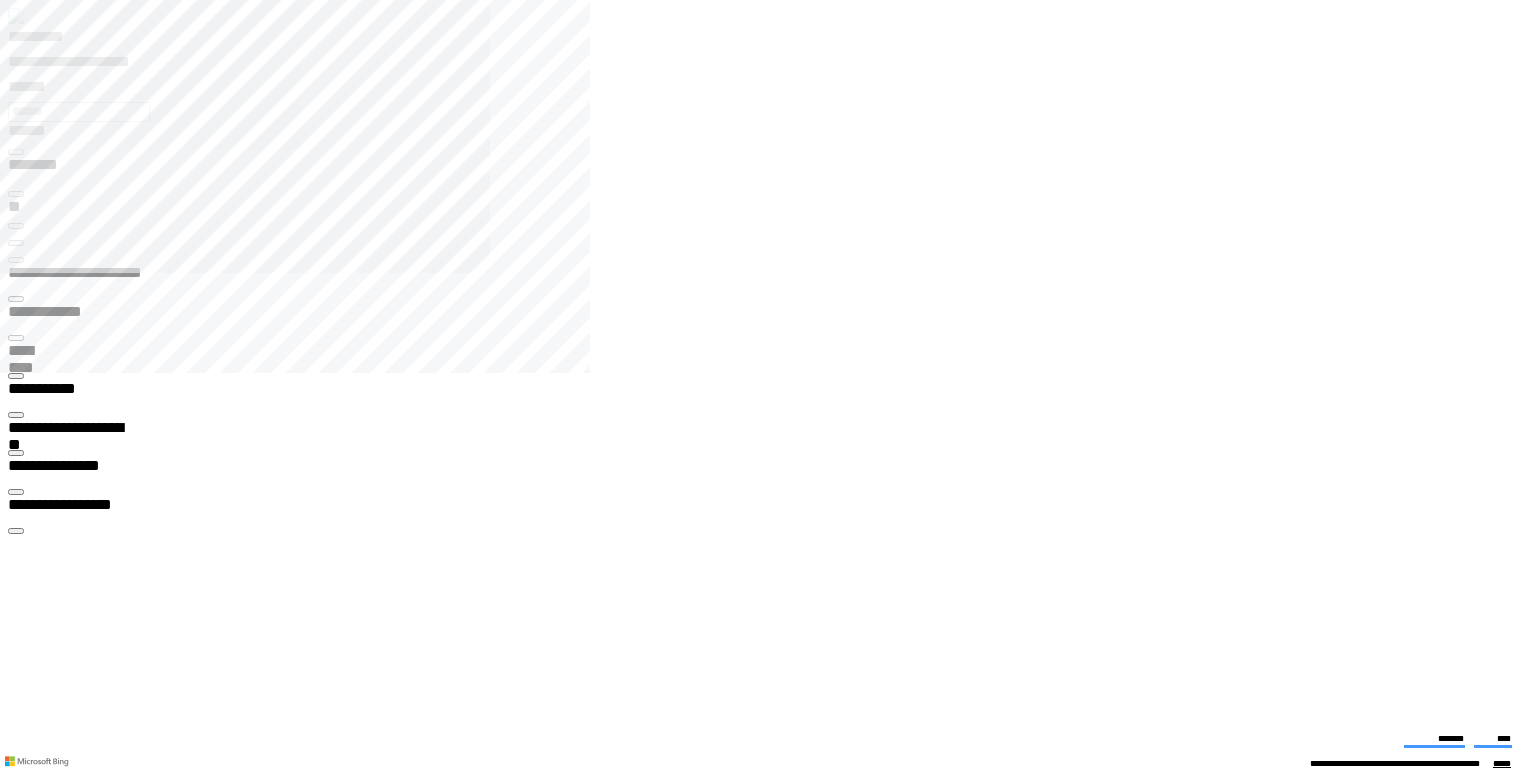click on "**********" at bounding box center [67, 2547] 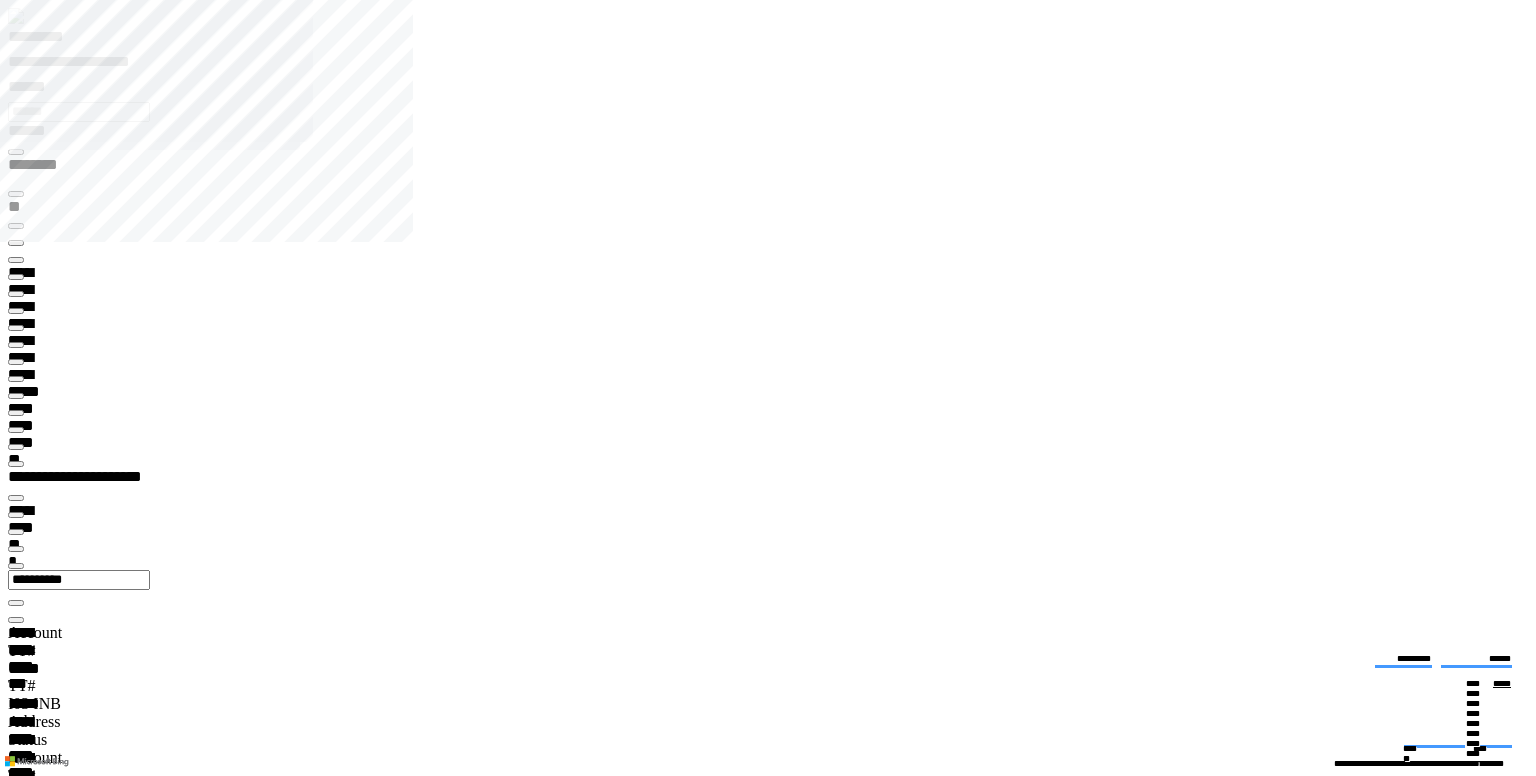 type on "*********" 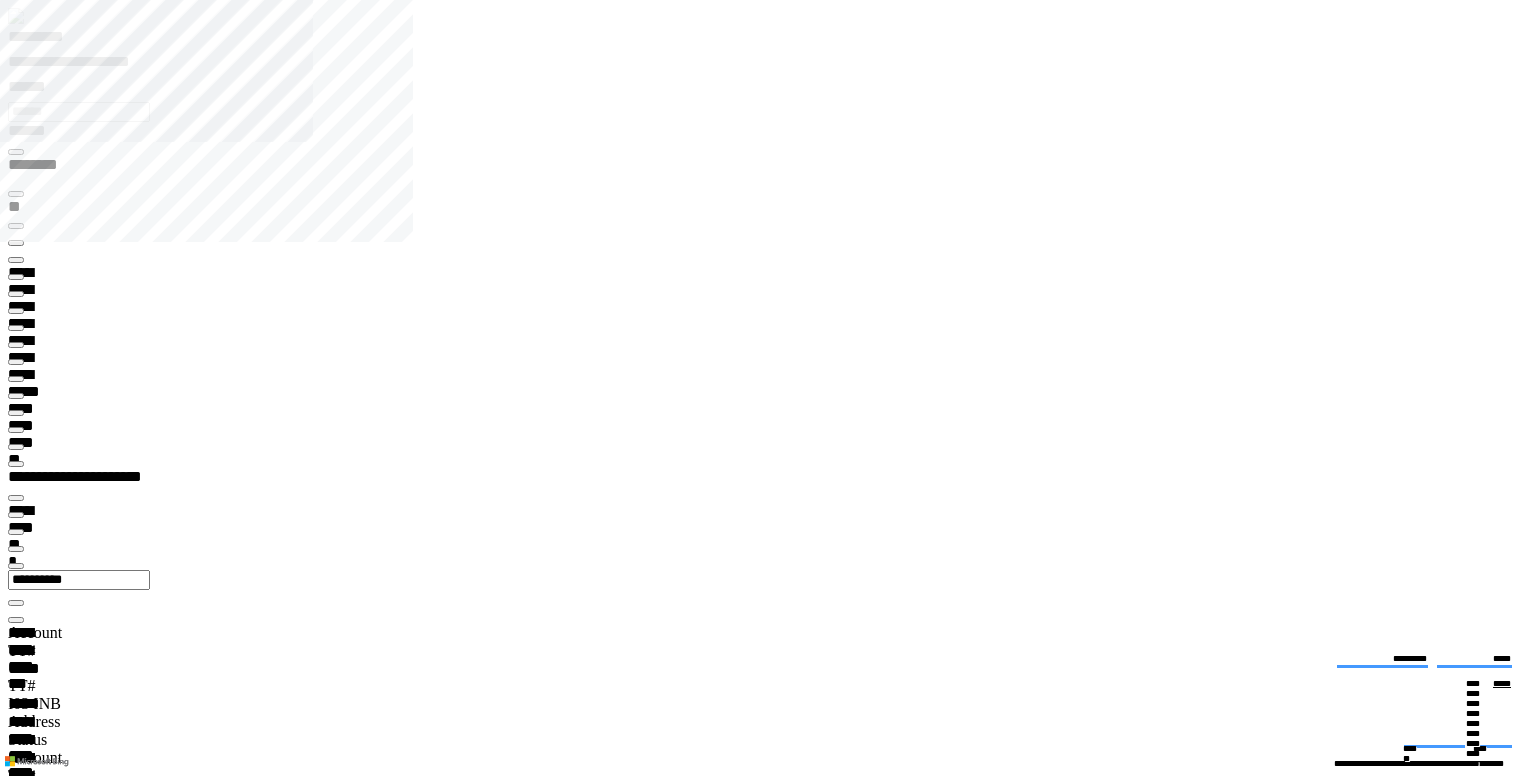 click at bounding box center (16, 36920) 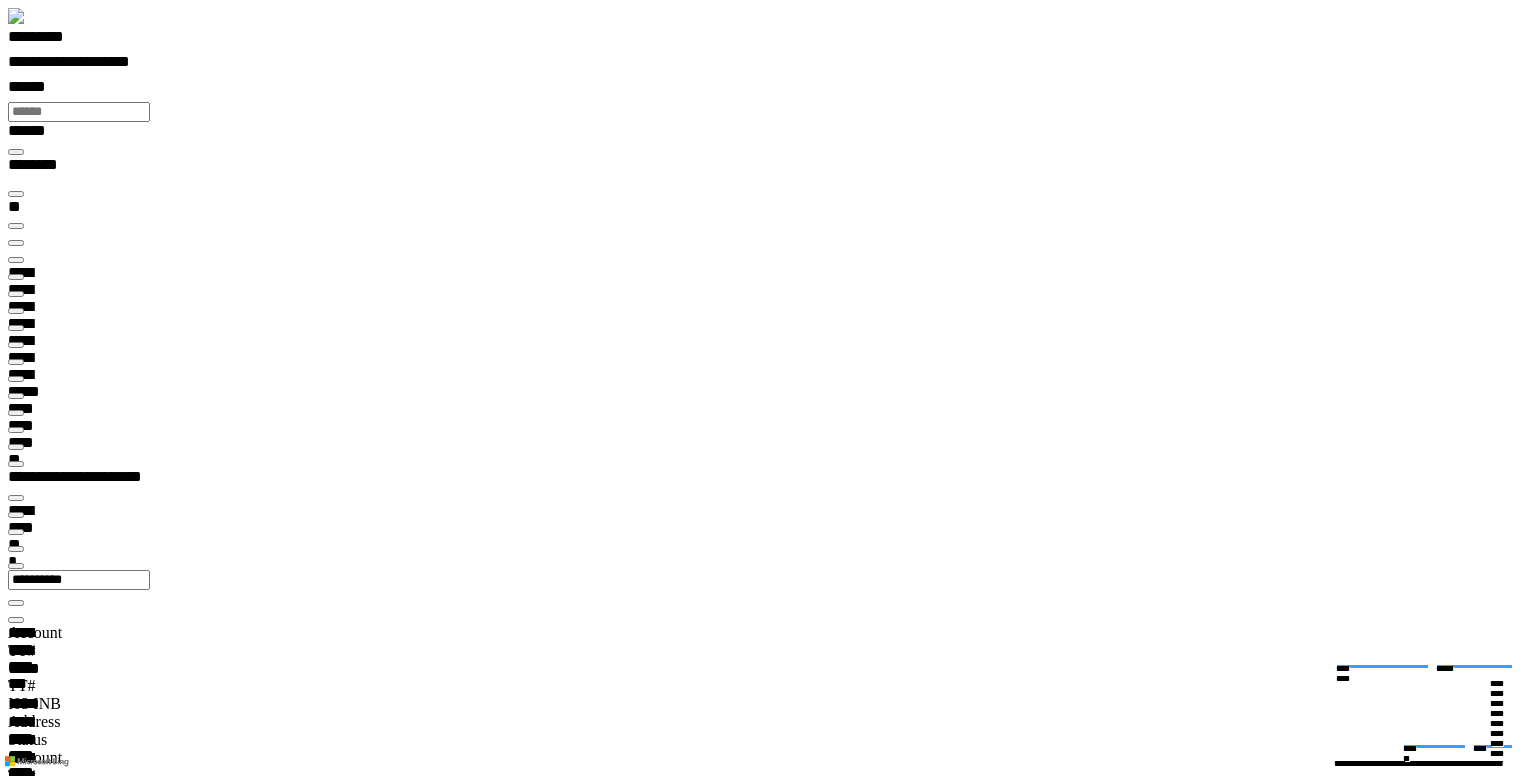 click on "**********" at bounding box center [179, 50065] 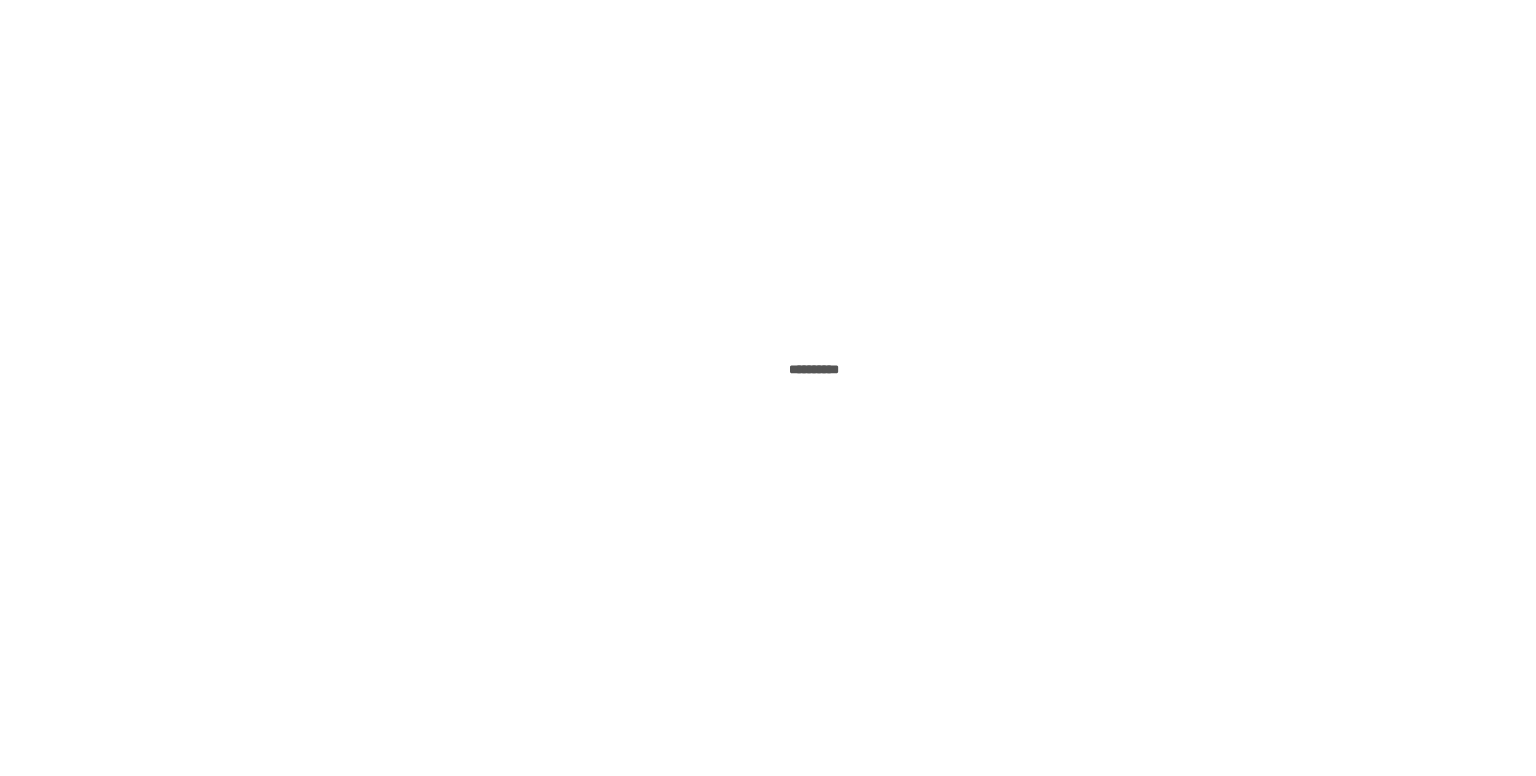 scroll, scrollTop: 0, scrollLeft: 0, axis: both 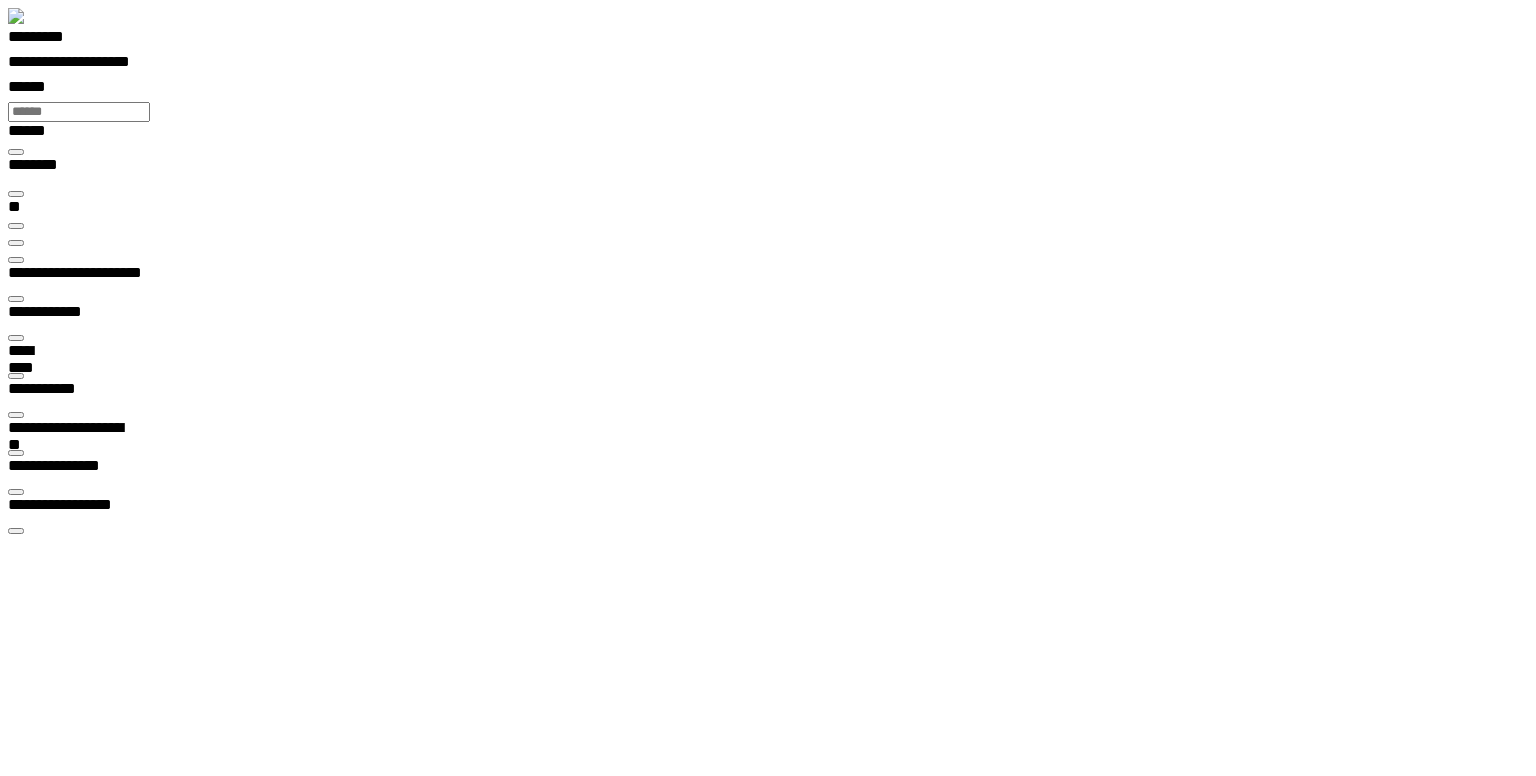 click on "**********" at bounding box center [776, 3960] 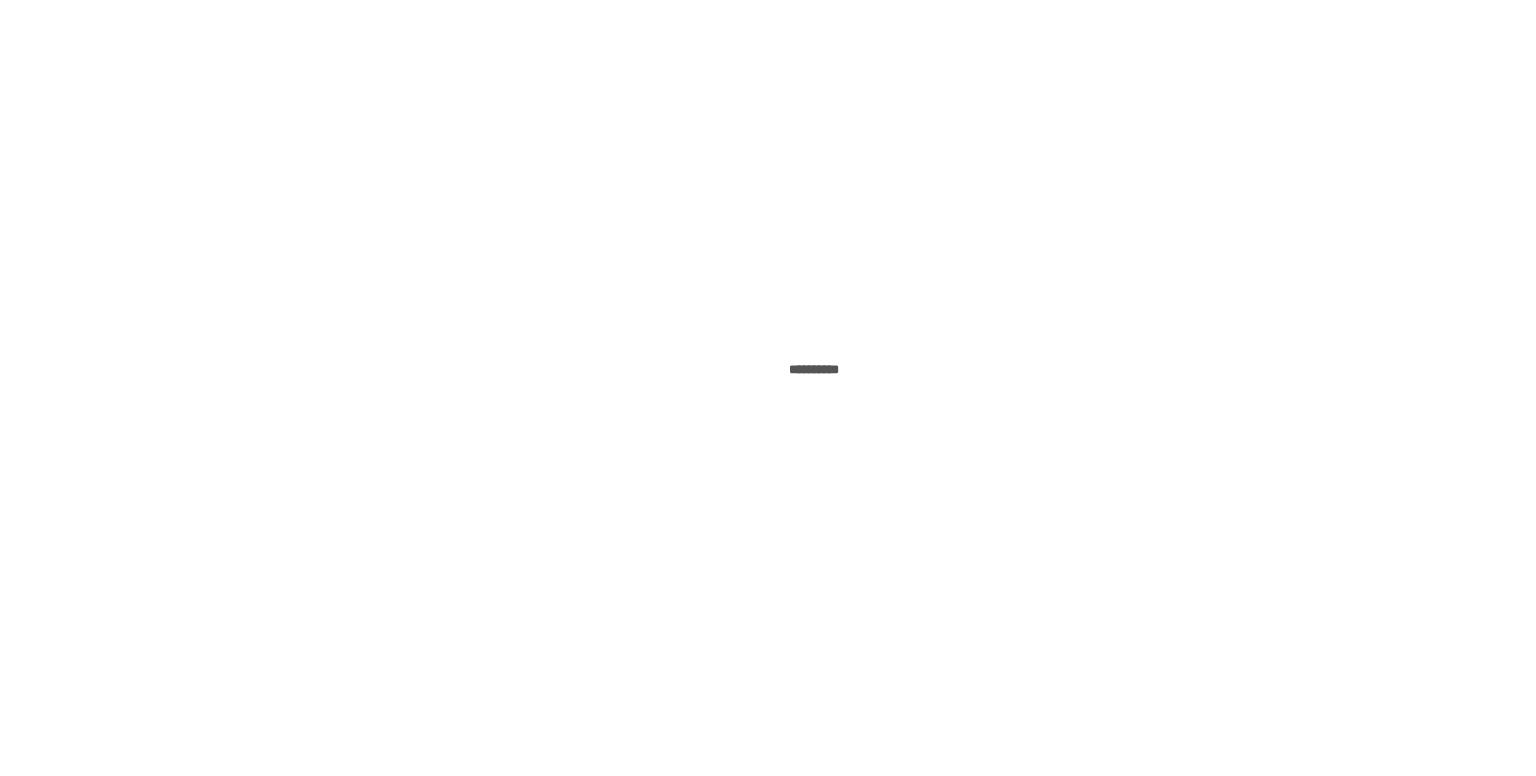 scroll, scrollTop: 0, scrollLeft: 0, axis: both 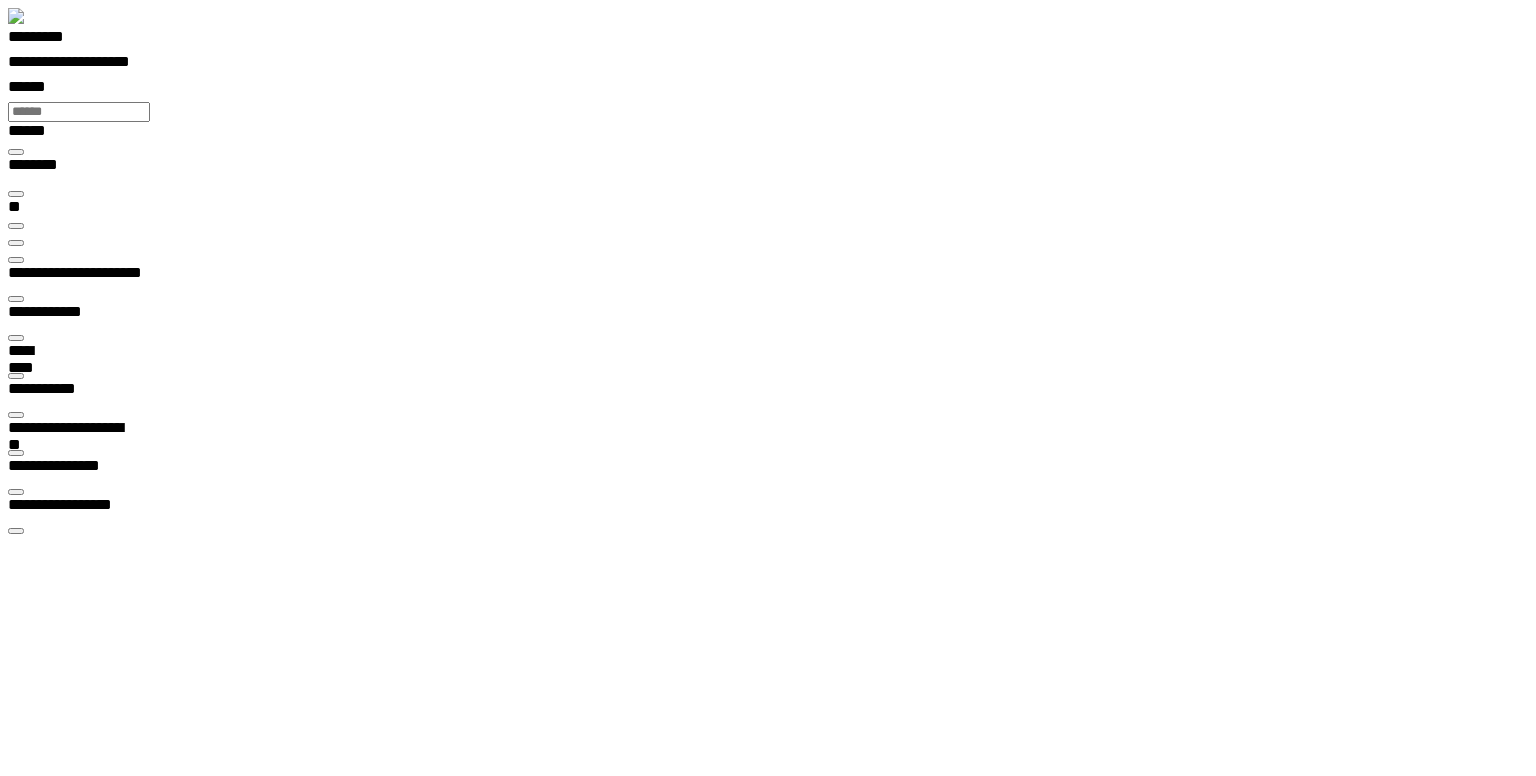 click on "**********" at bounding box center (63, 8109) 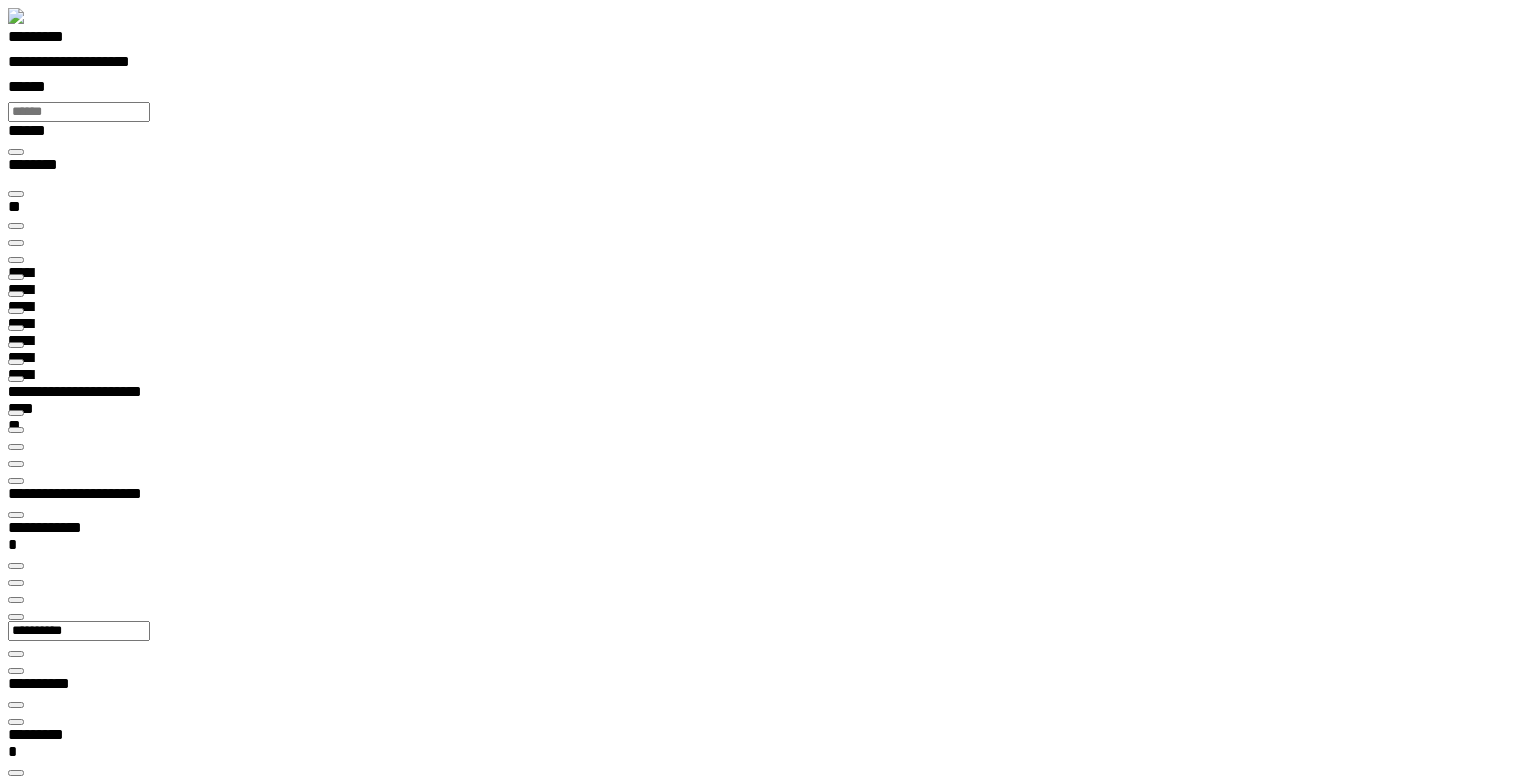 click on "**********" at bounding box center [132, 26466] 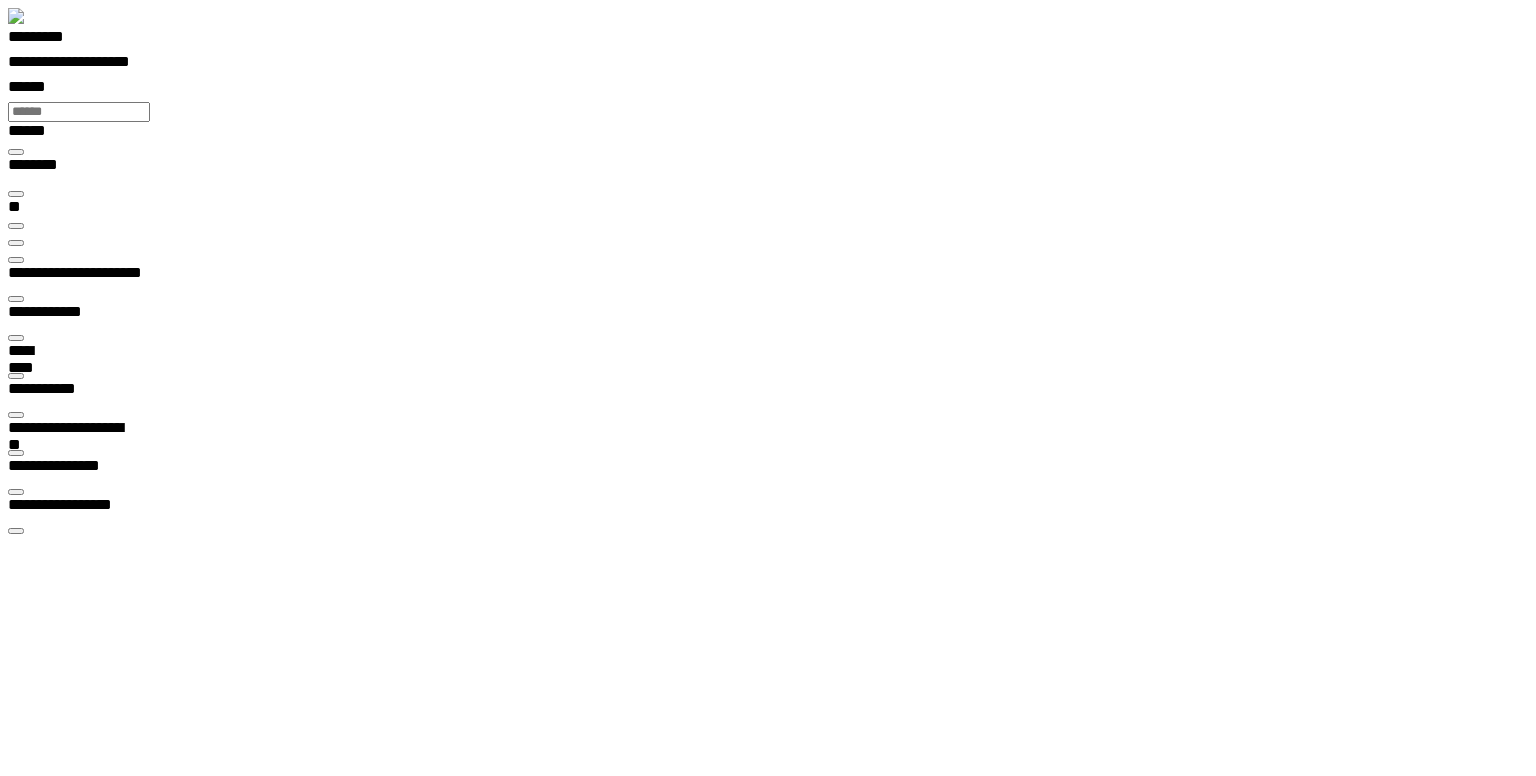 click on "**********" at bounding box center [63, 9548] 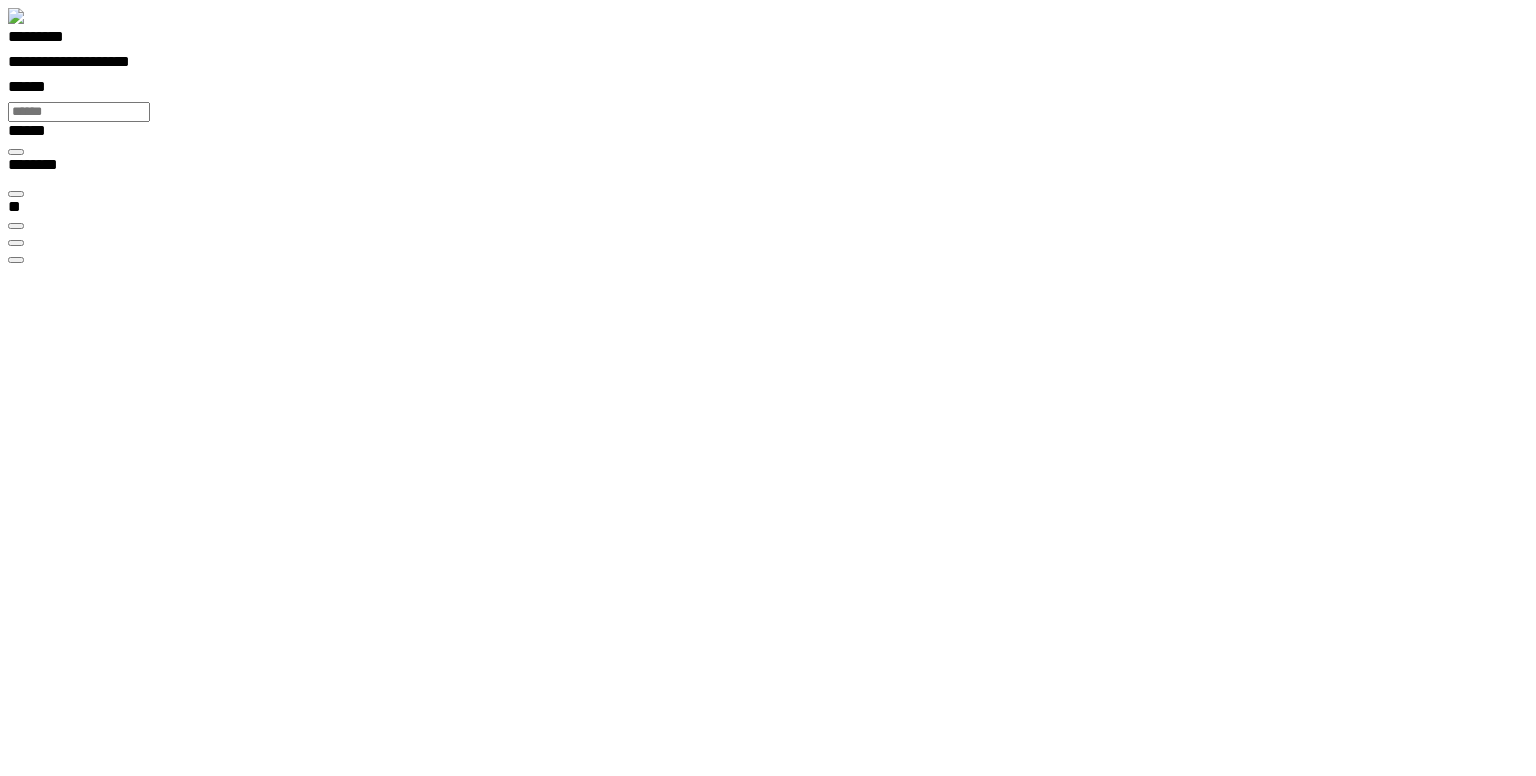click on "**********" at bounding box center [-1473, 9548] 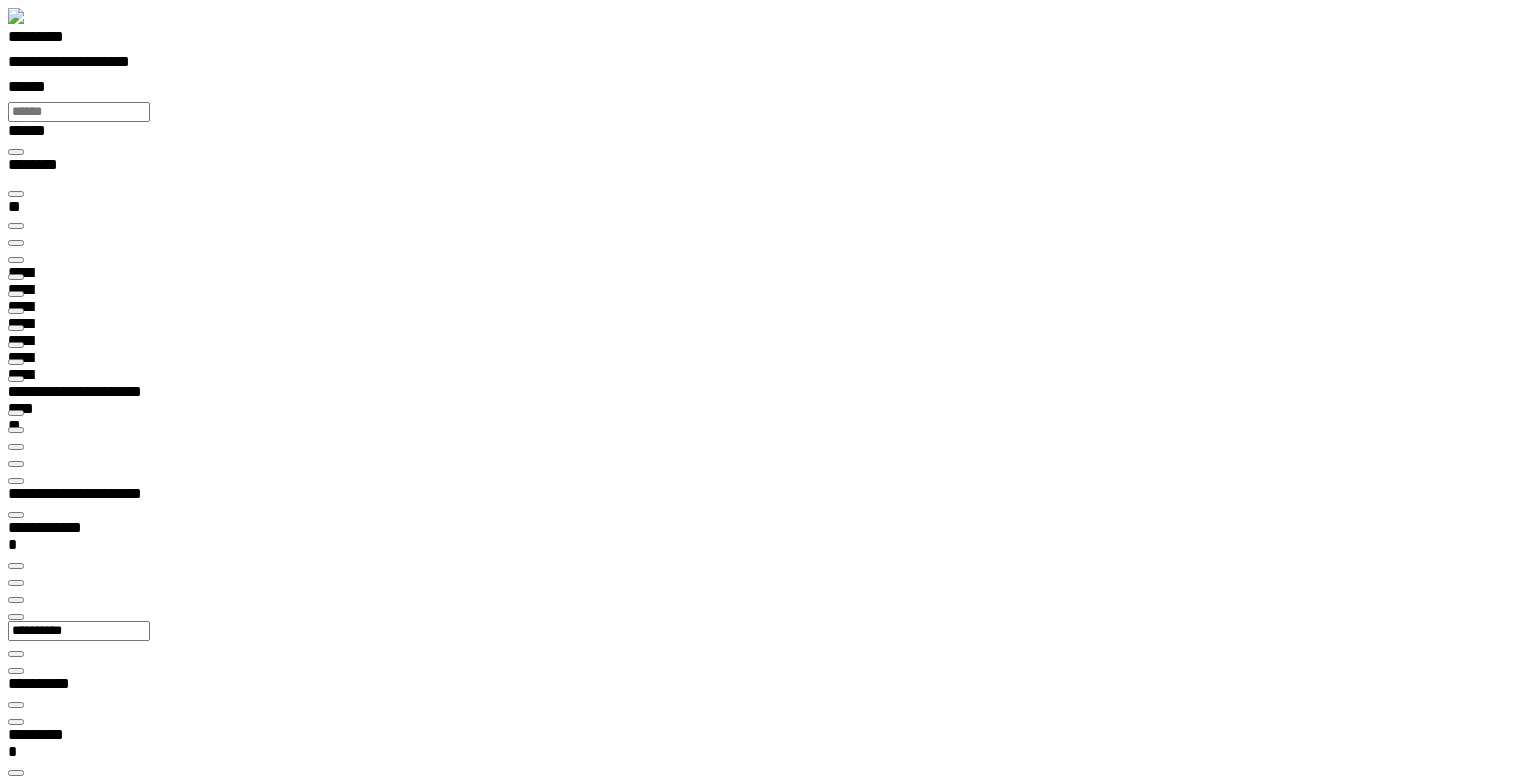 click on "**********" at bounding box center [88, 26280] 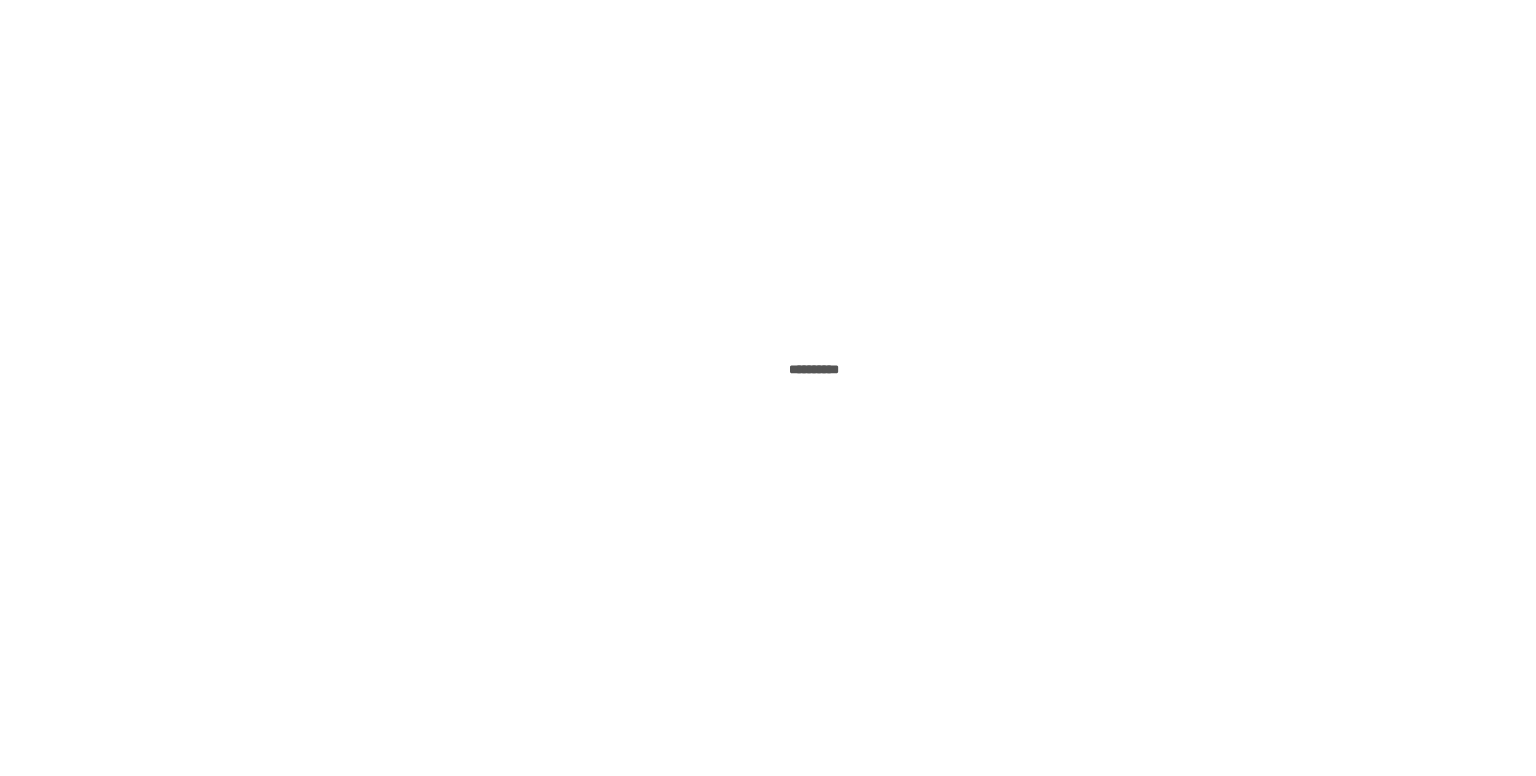 scroll, scrollTop: 0, scrollLeft: 0, axis: both 